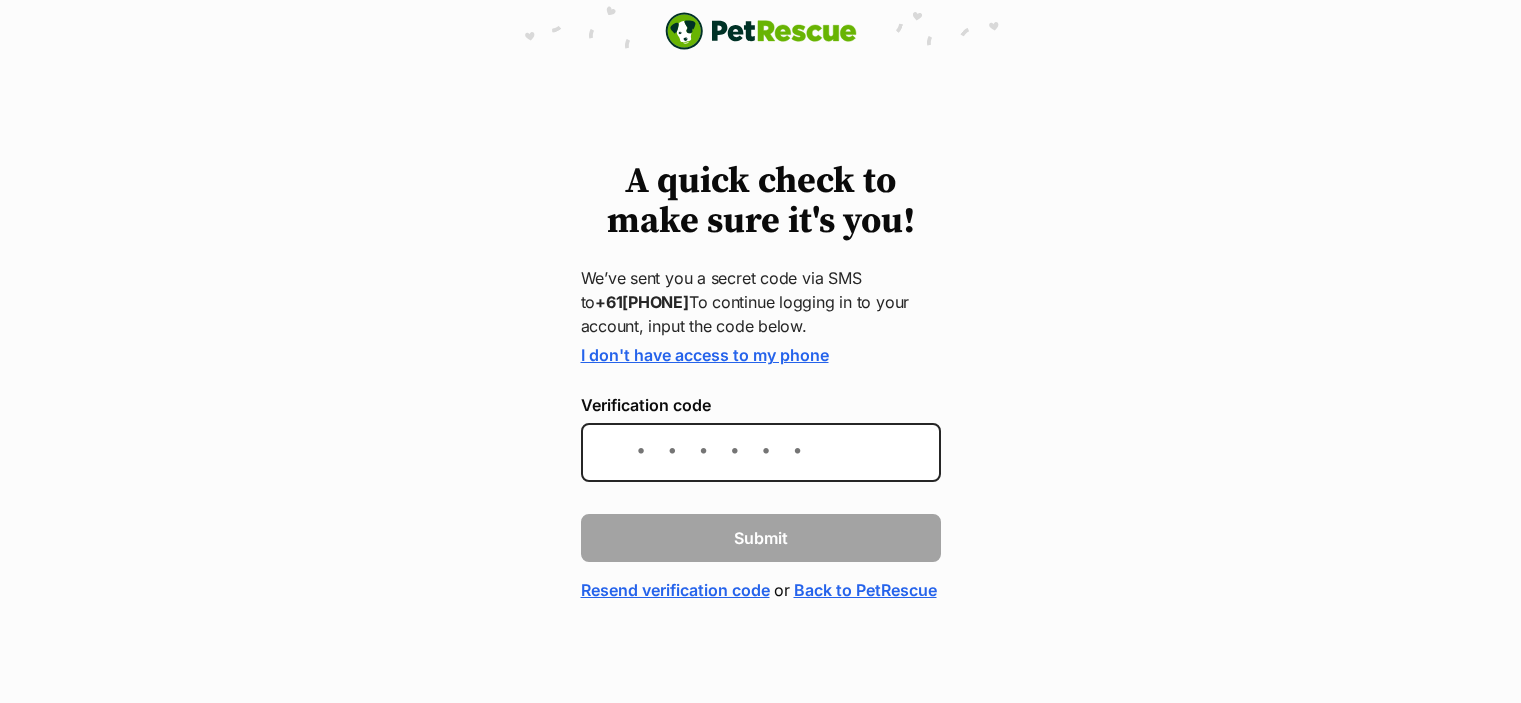 scroll, scrollTop: 0, scrollLeft: 0, axis: both 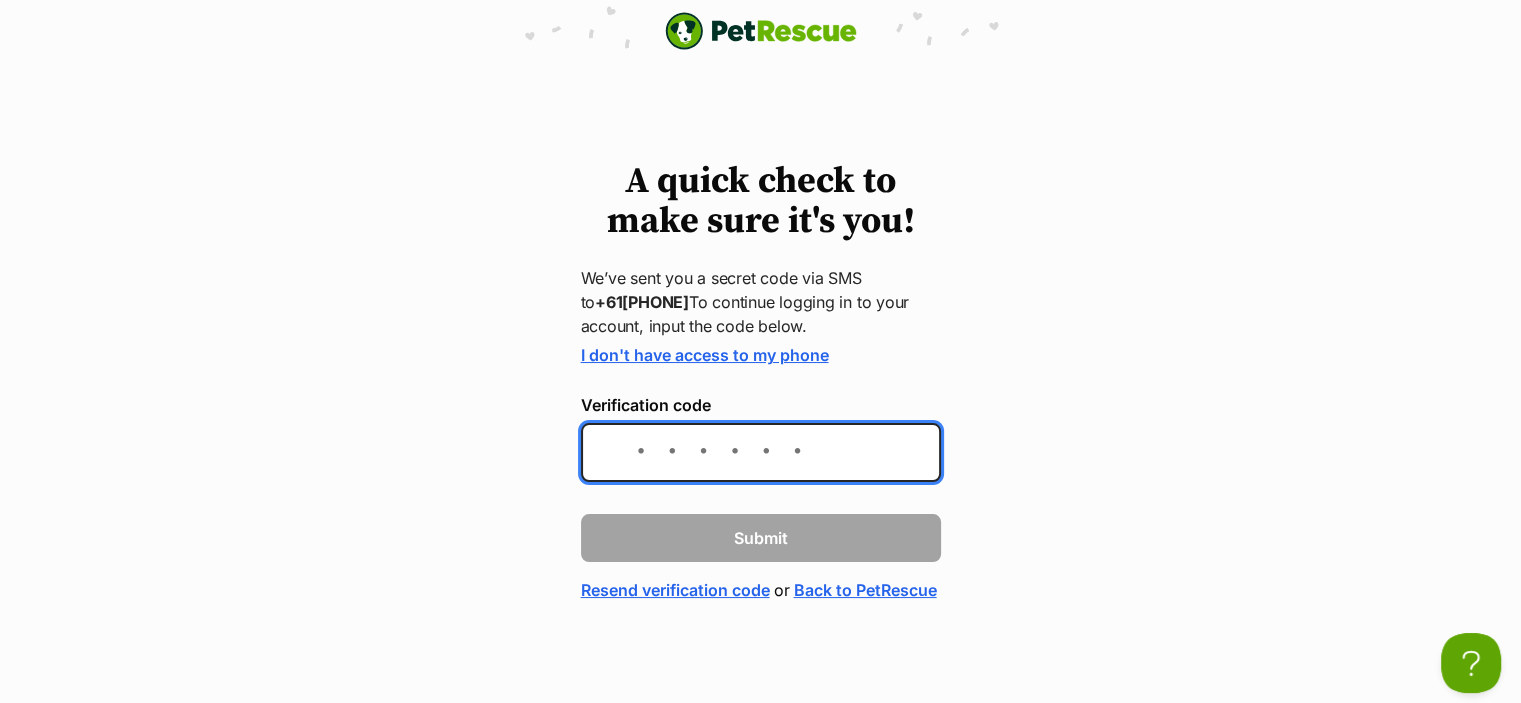 click on "Verification code" at bounding box center [761, 452] 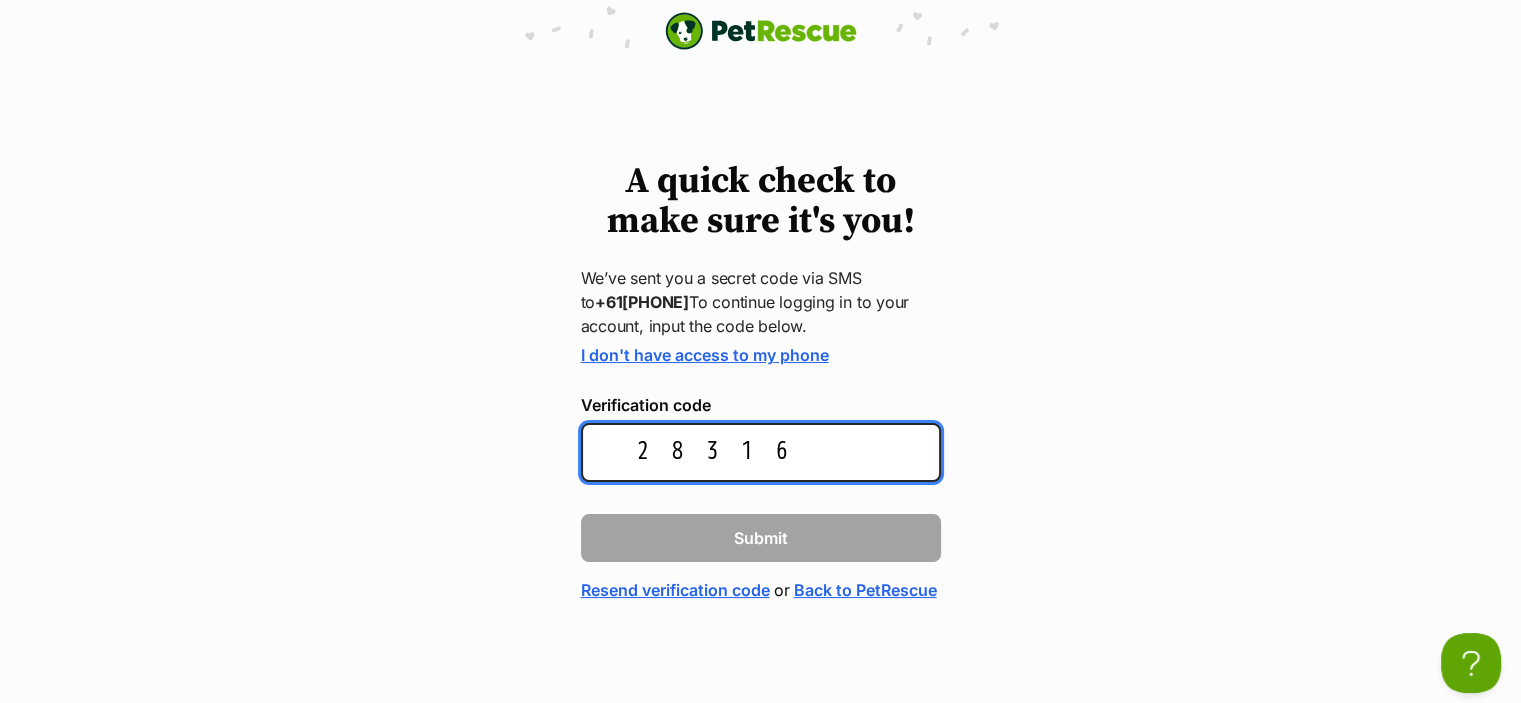 type on "283166" 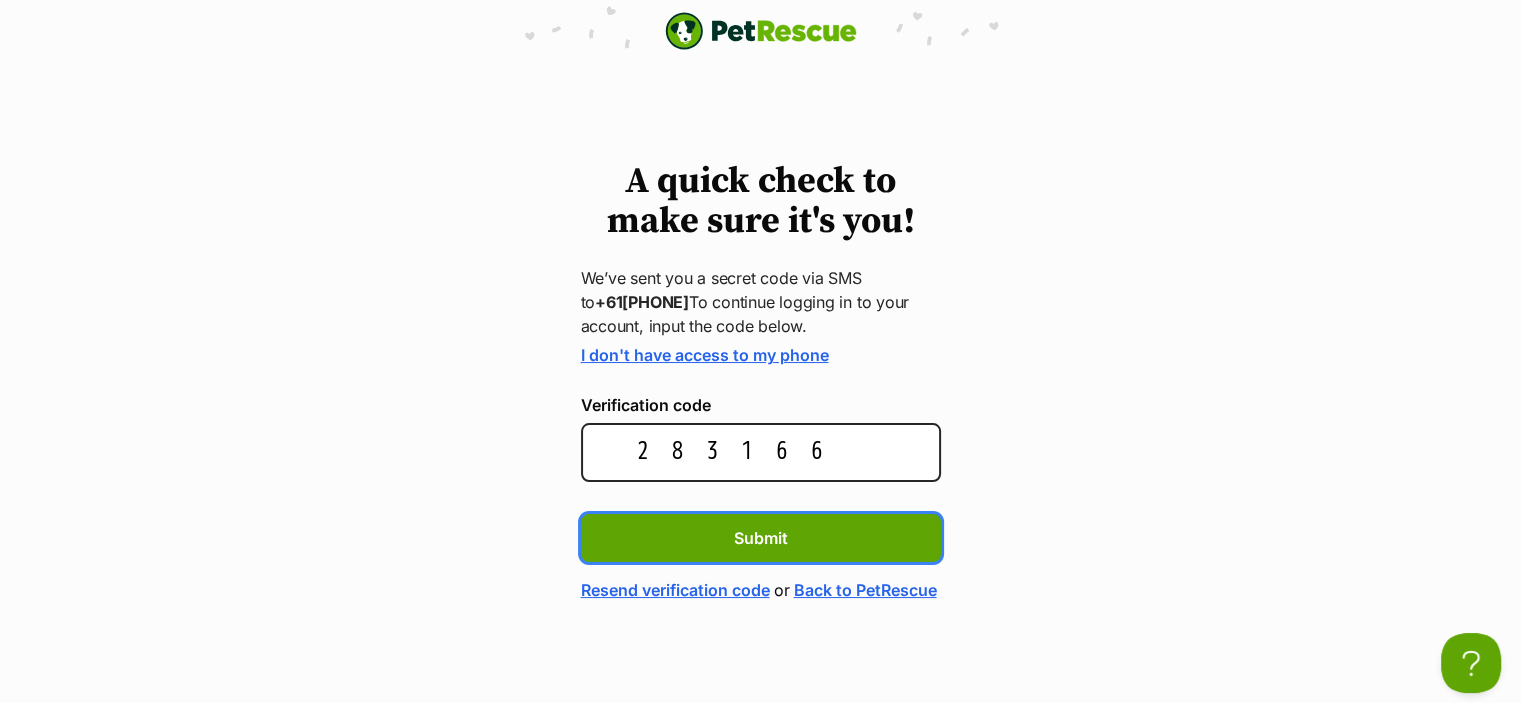type 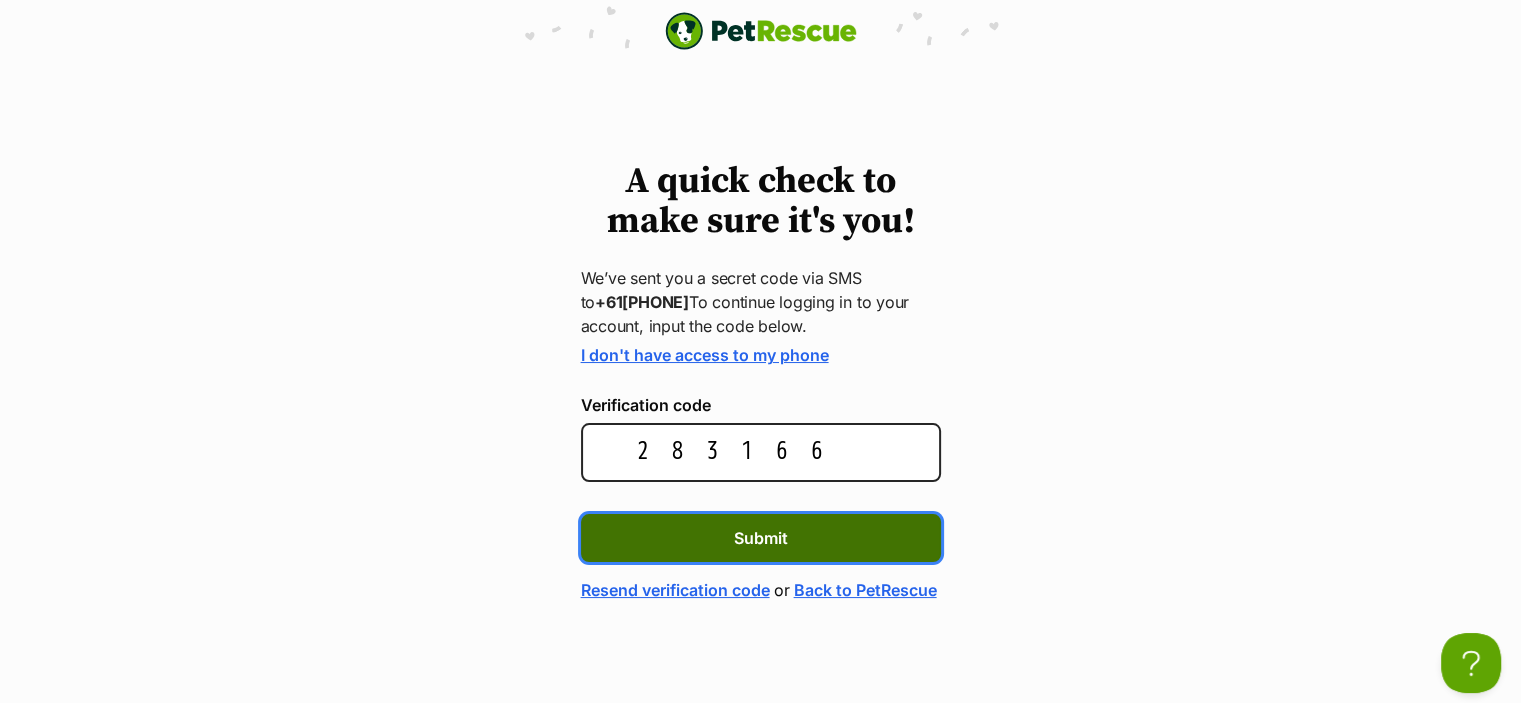 click on "Submit" at bounding box center [761, 538] 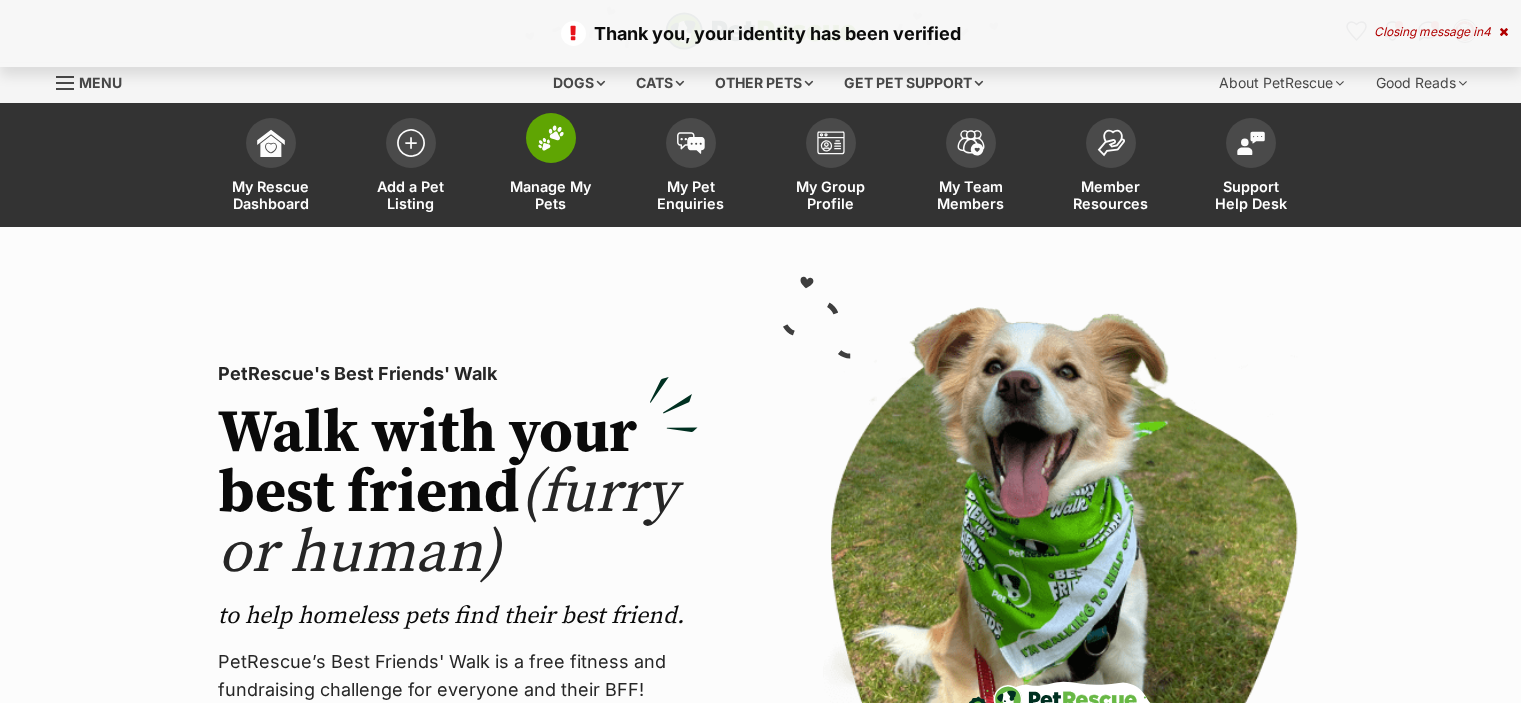 scroll, scrollTop: 0, scrollLeft: 0, axis: both 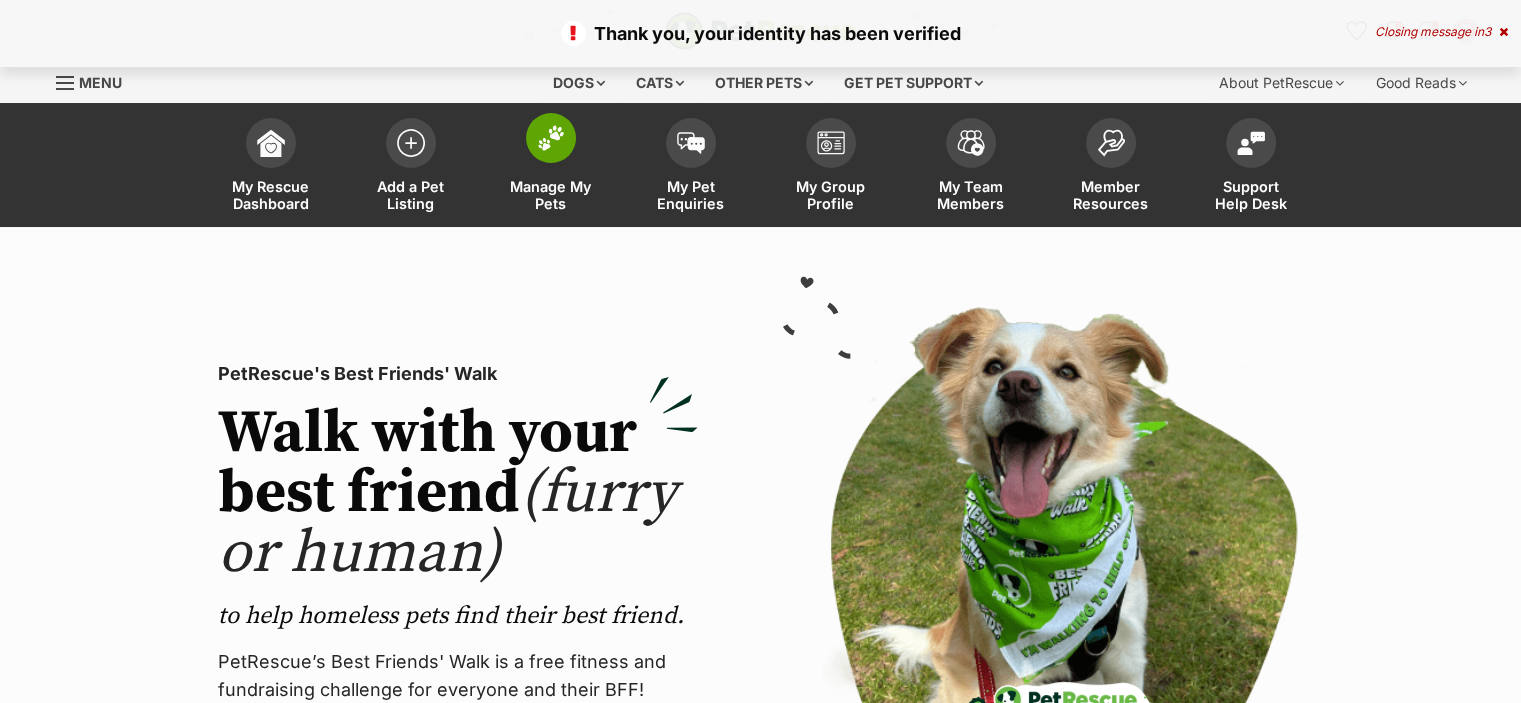 click at bounding box center (551, 138) 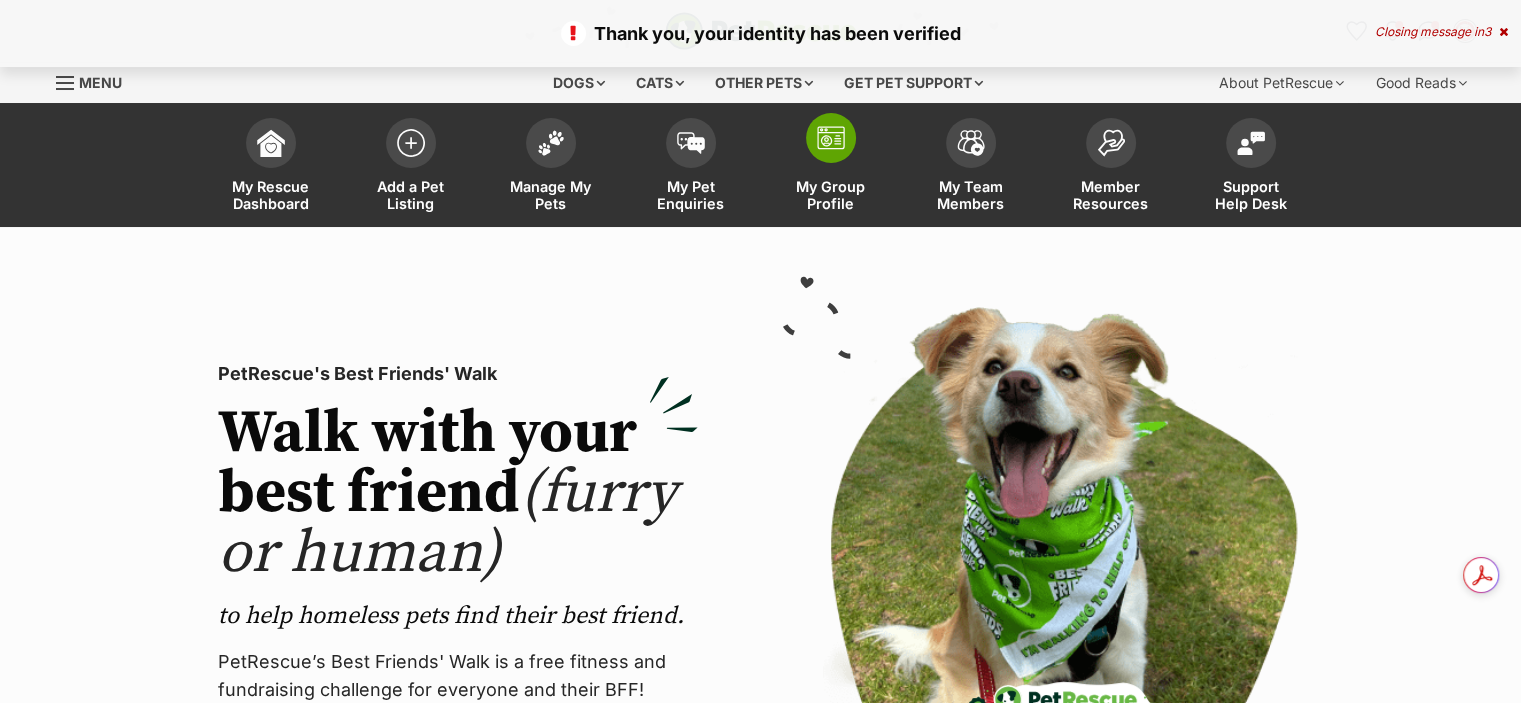 scroll, scrollTop: 0, scrollLeft: 0, axis: both 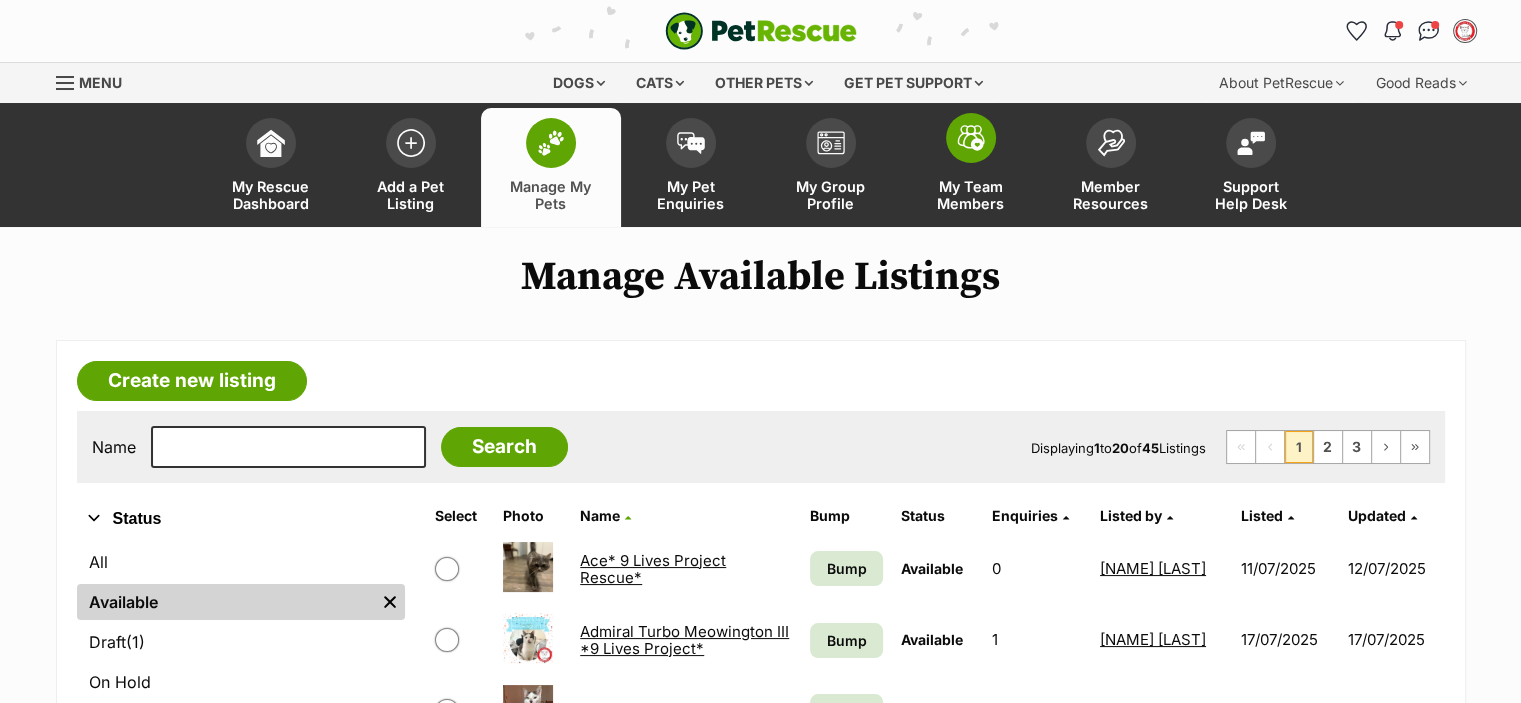 click on "My Team Members" at bounding box center (971, 167) 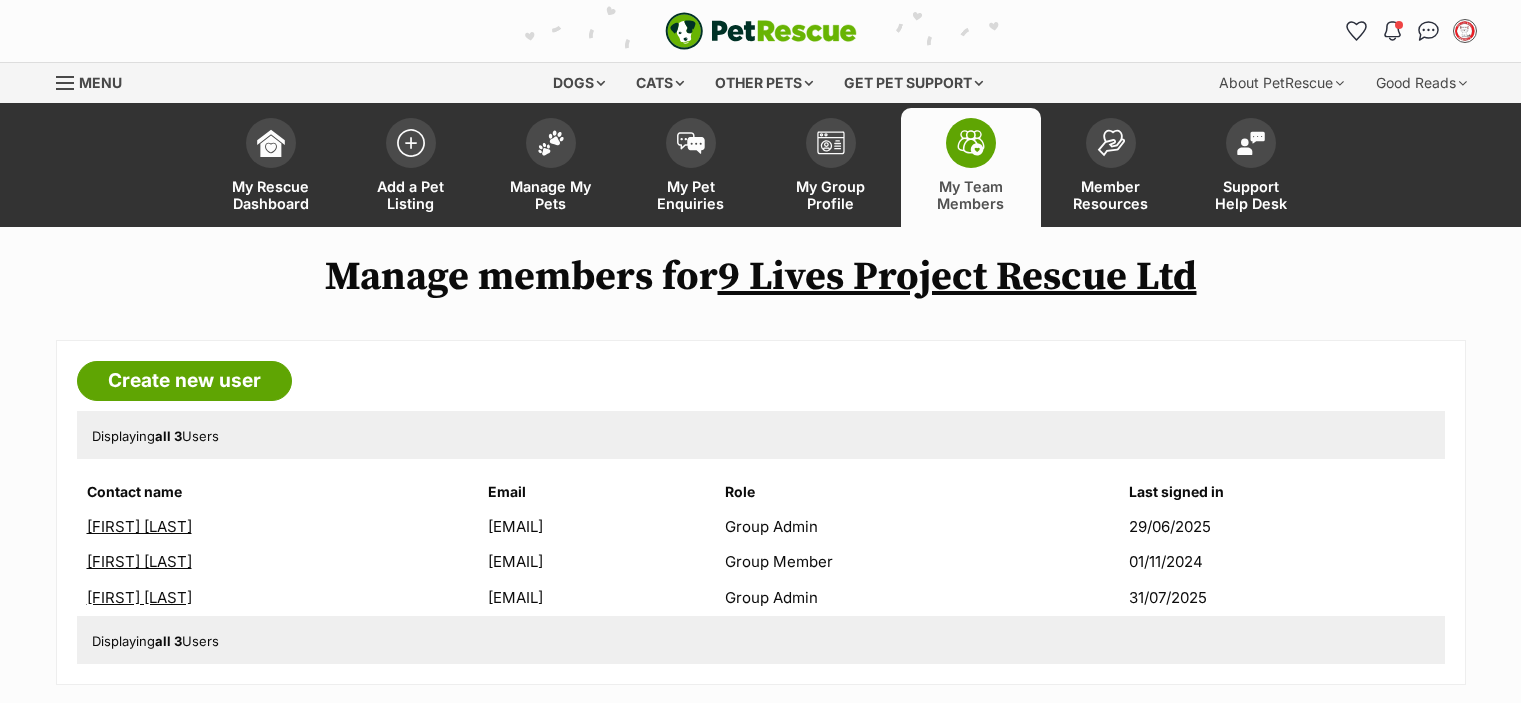 scroll, scrollTop: 108, scrollLeft: 0, axis: vertical 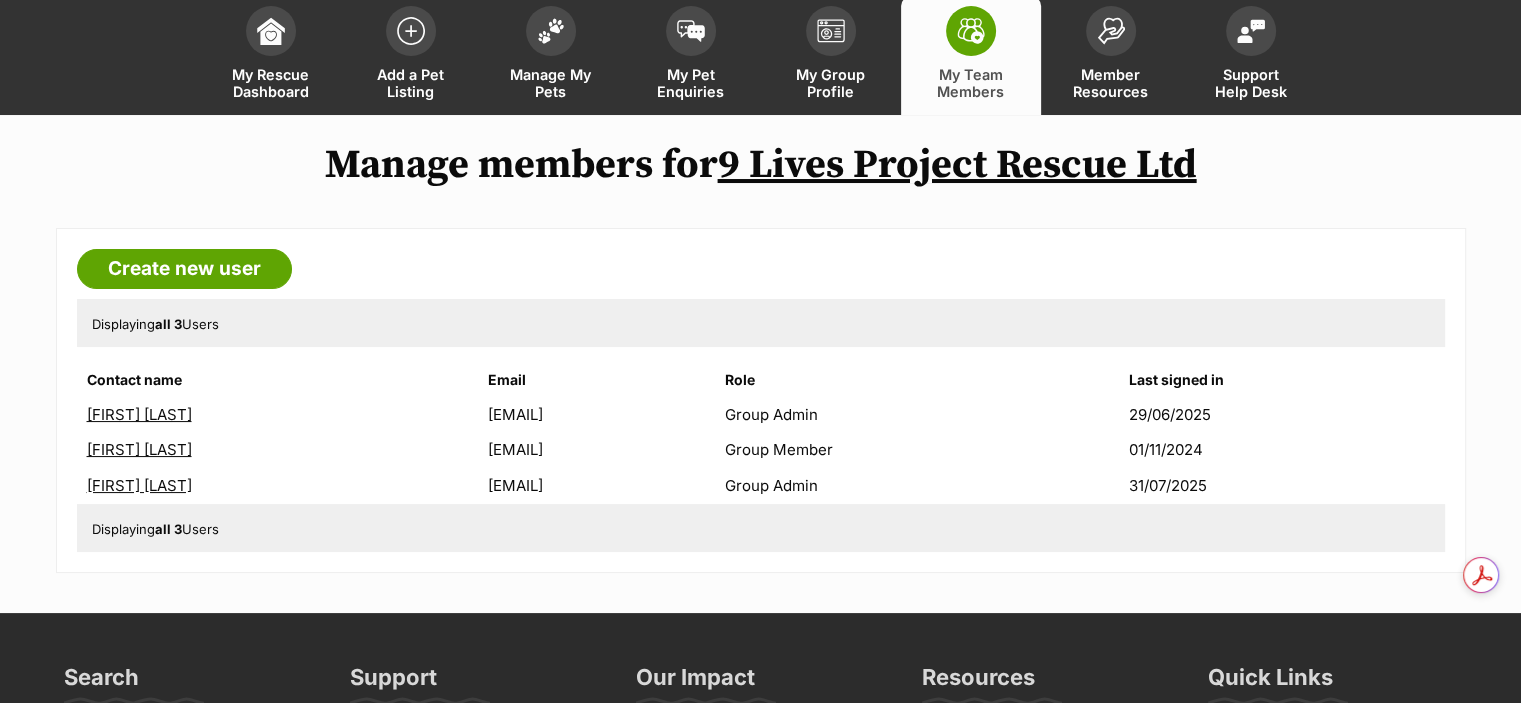 click on "Olivia Weekes" at bounding box center [139, 449] 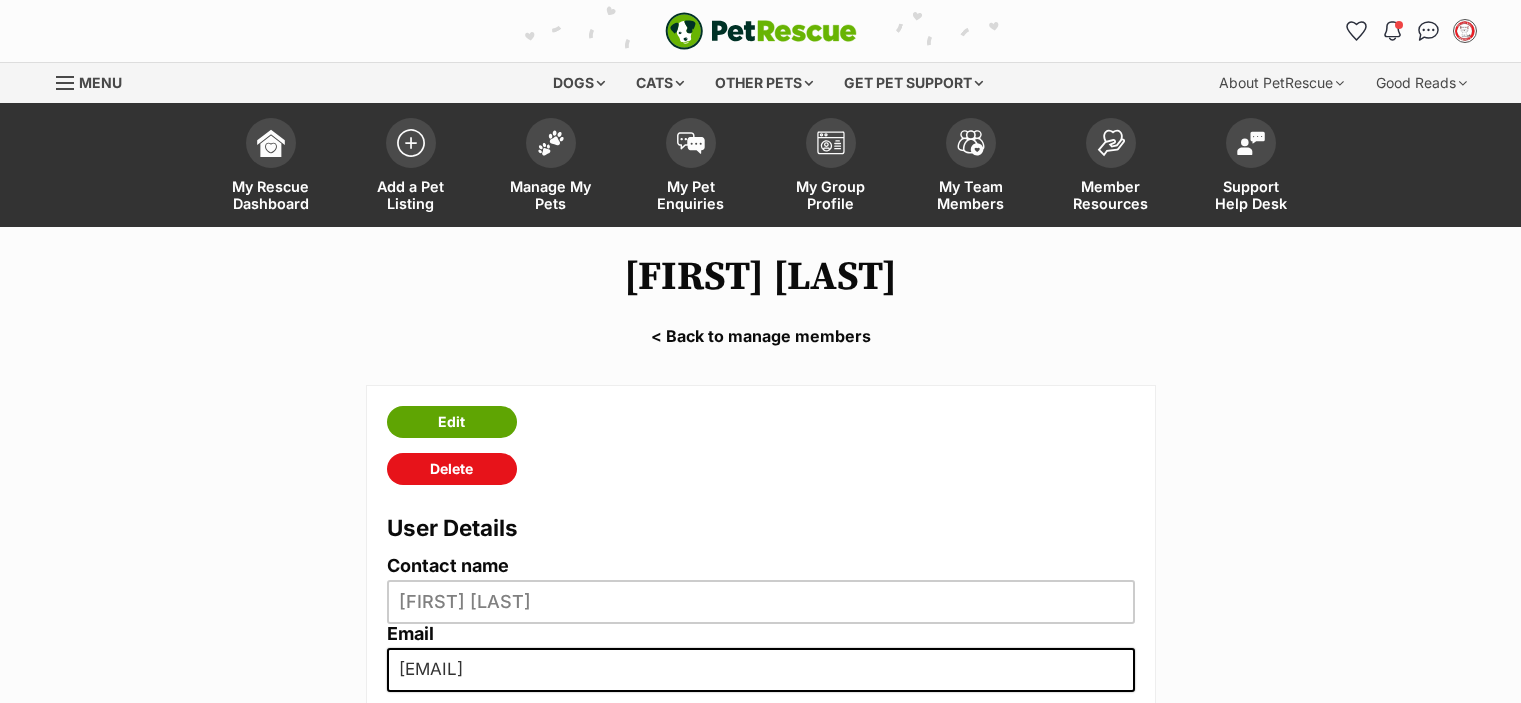 scroll, scrollTop: 88, scrollLeft: 0, axis: vertical 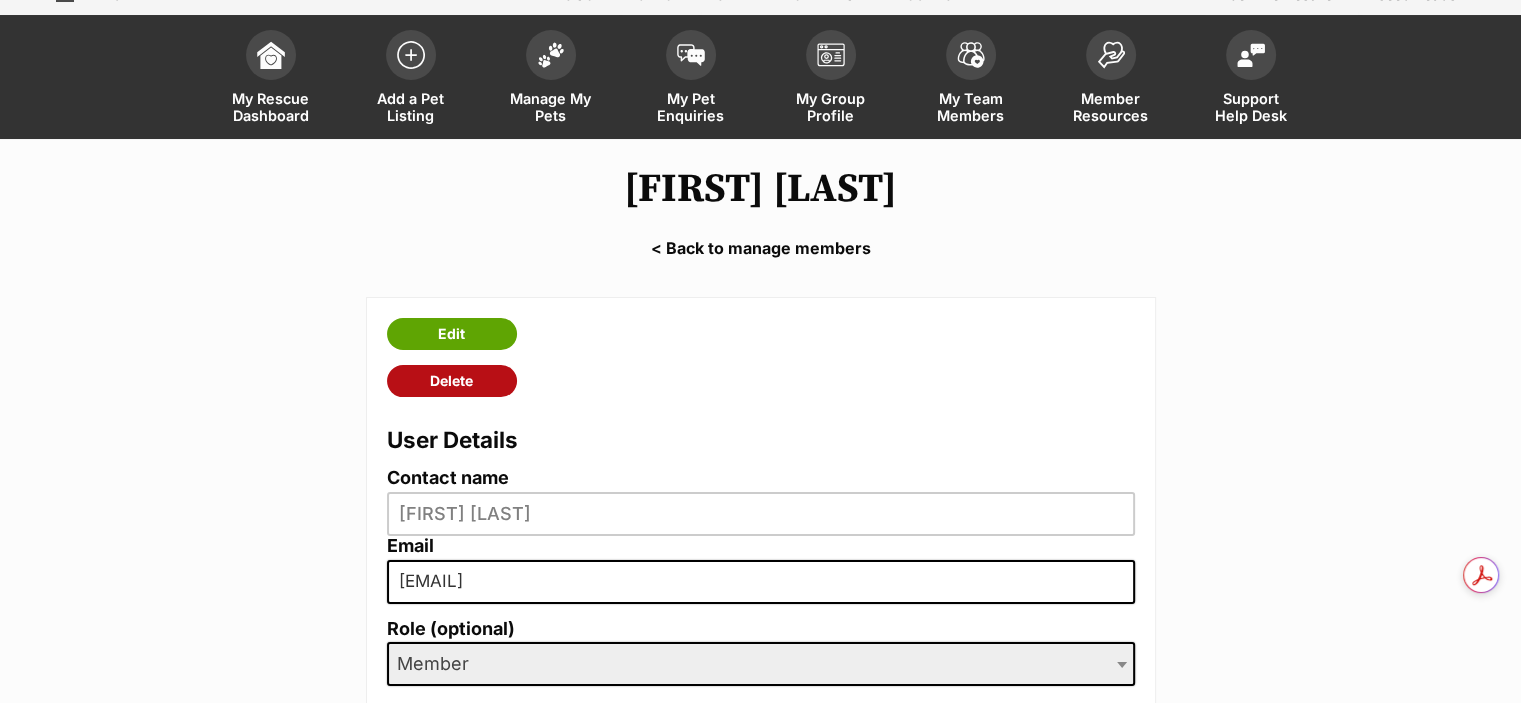 click on "Delete" at bounding box center [452, 381] 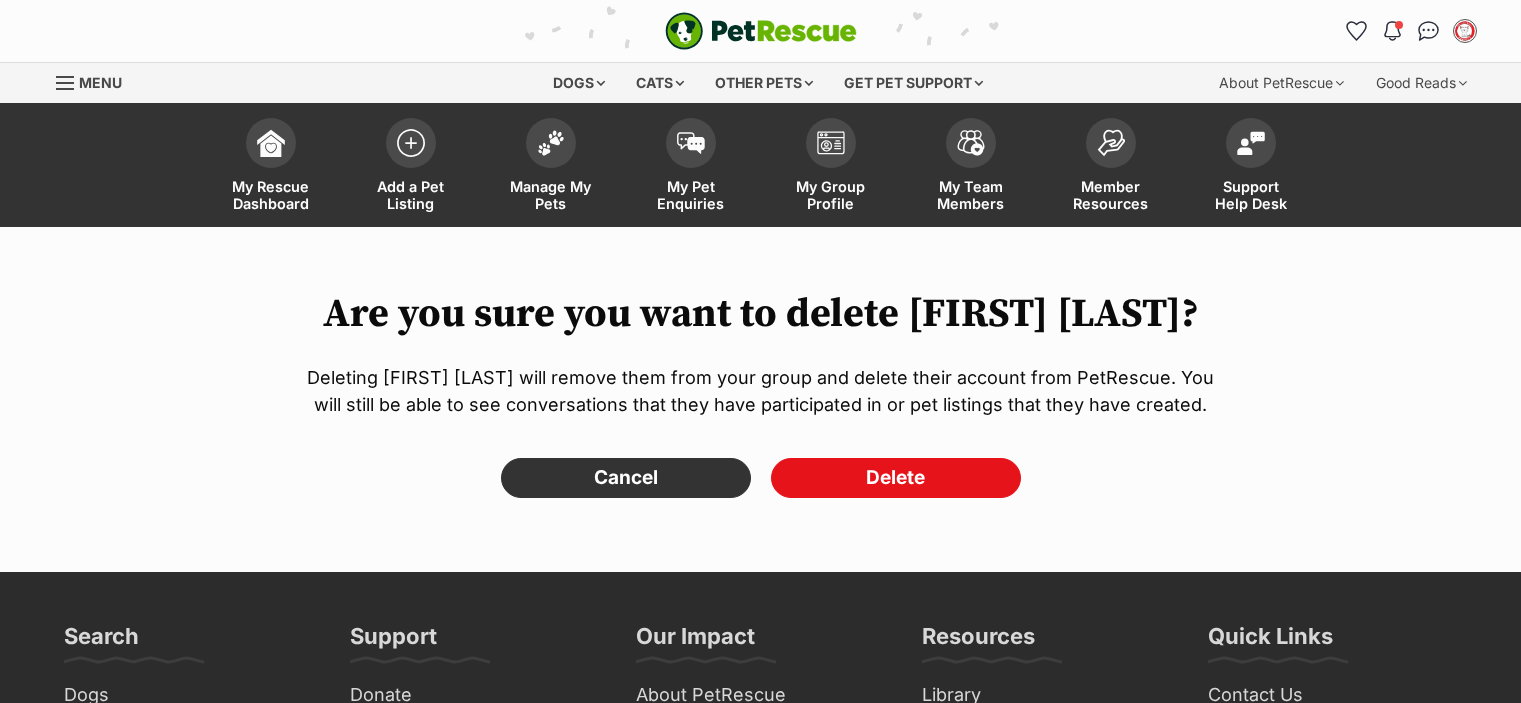 scroll, scrollTop: 0, scrollLeft: 0, axis: both 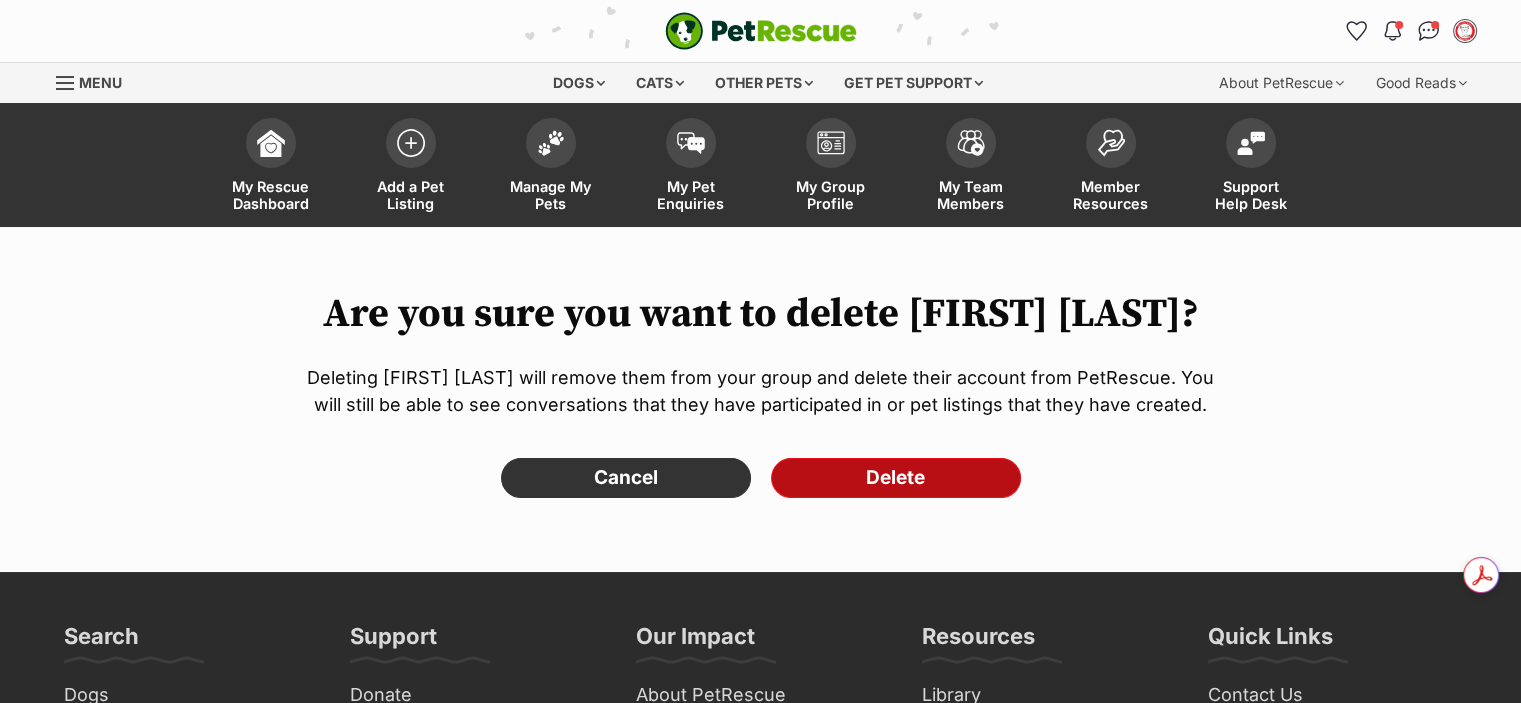 click on "Delete" at bounding box center (896, 478) 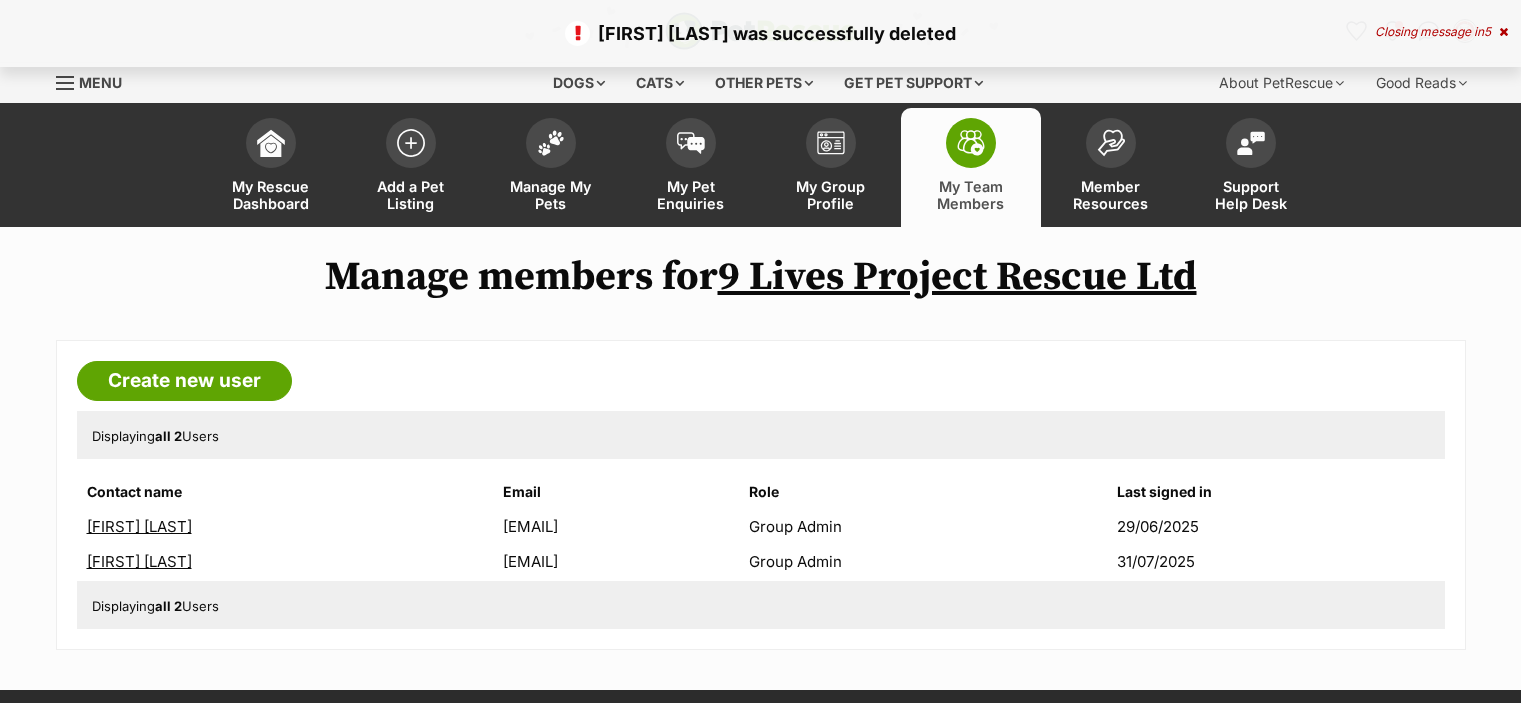 scroll, scrollTop: 0, scrollLeft: 0, axis: both 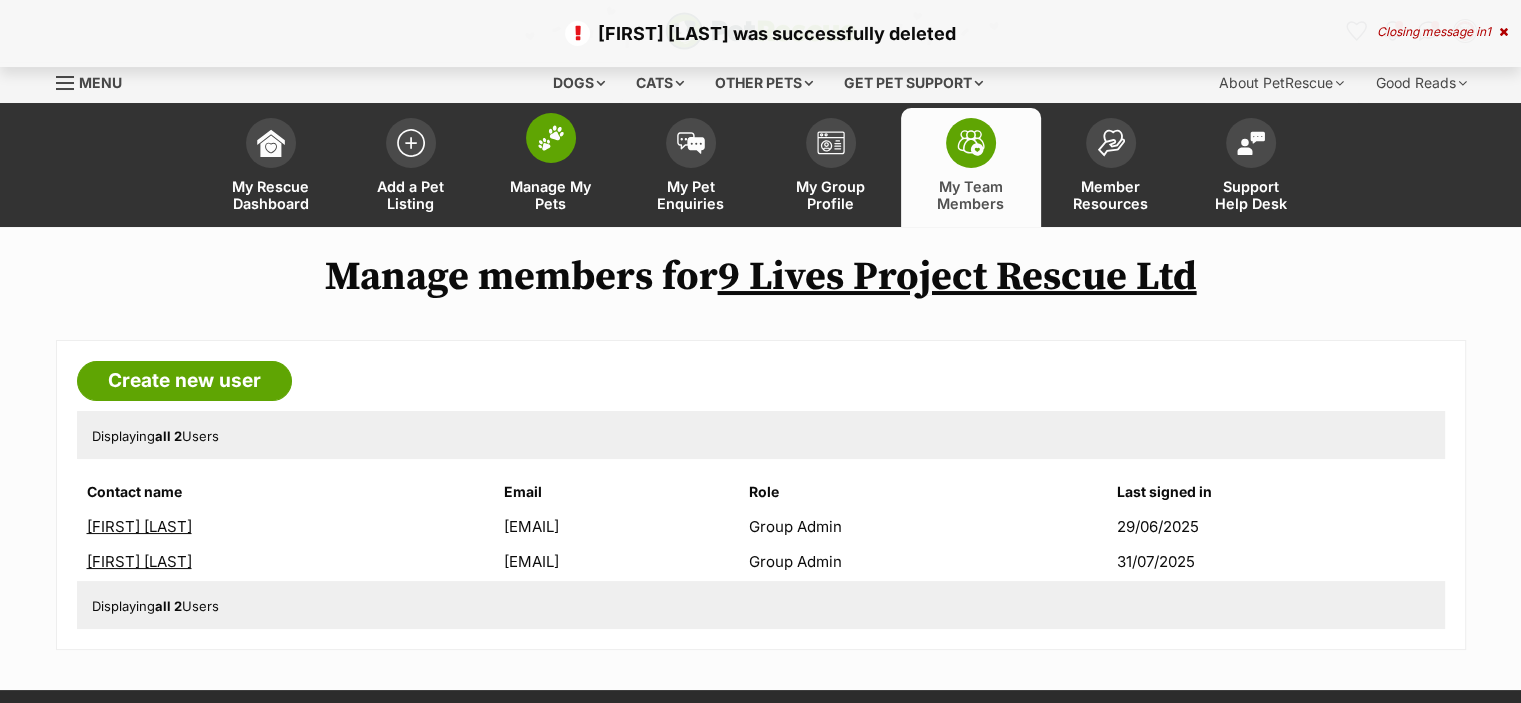 click at bounding box center [551, 138] 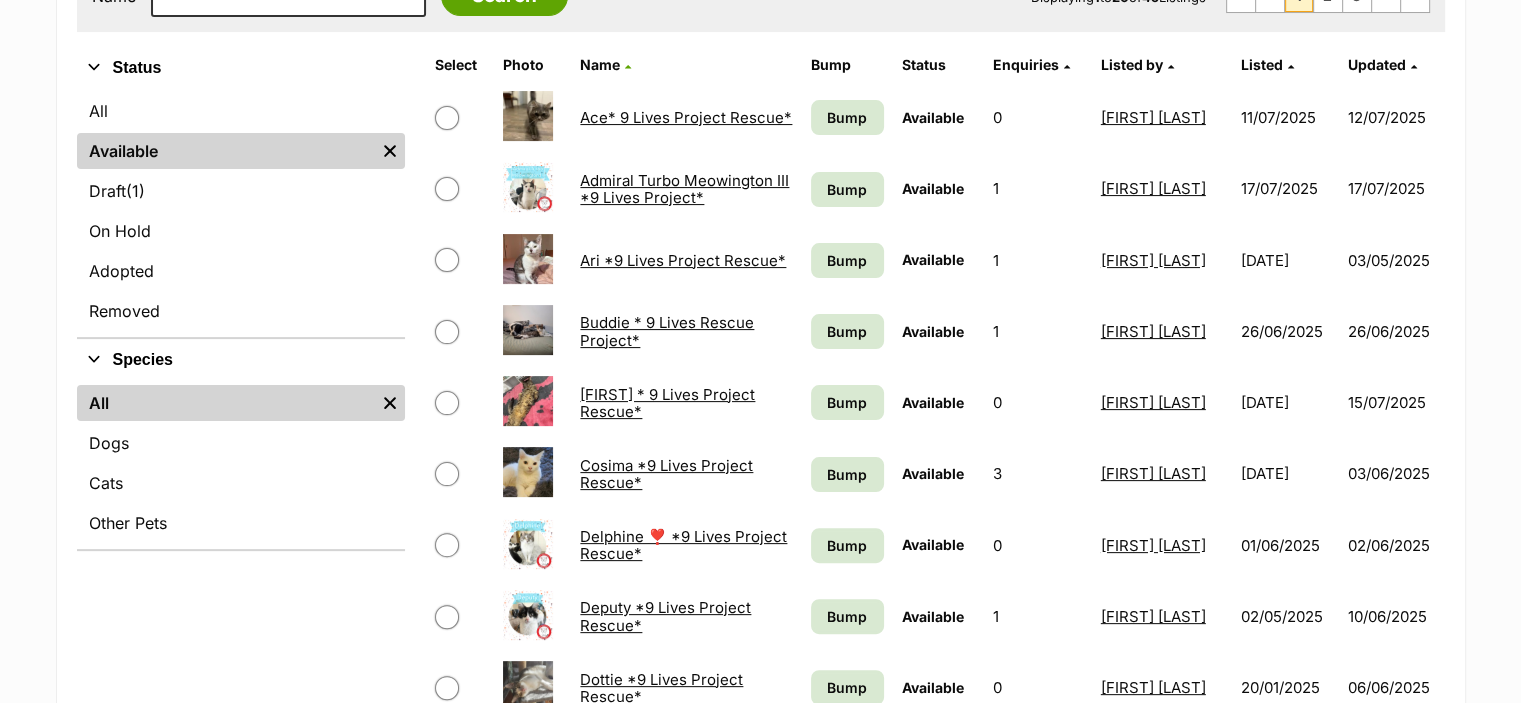 scroll, scrollTop: 451, scrollLeft: 0, axis: vertical 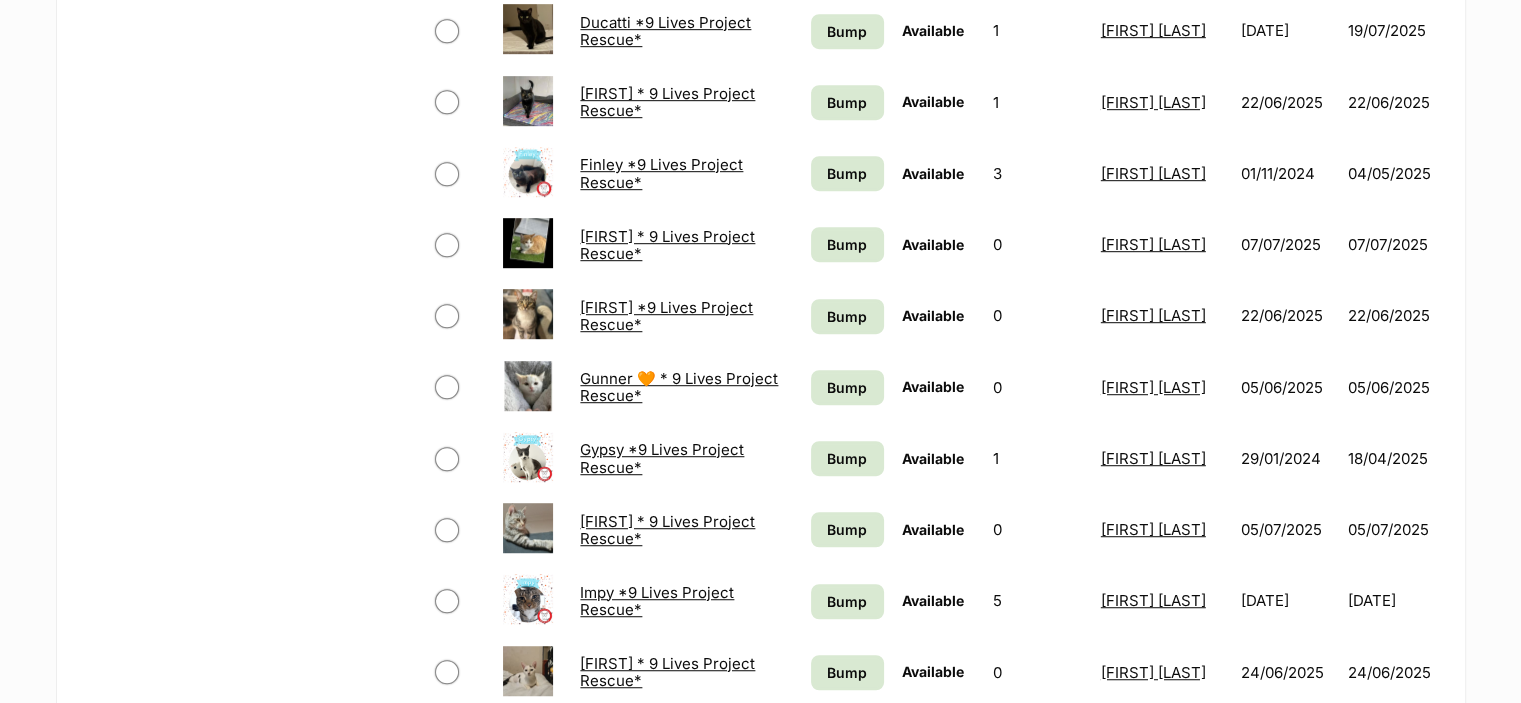 click on "[PERSON] * 9 Lives Project Rescue*" at bounding box center [667, 102] 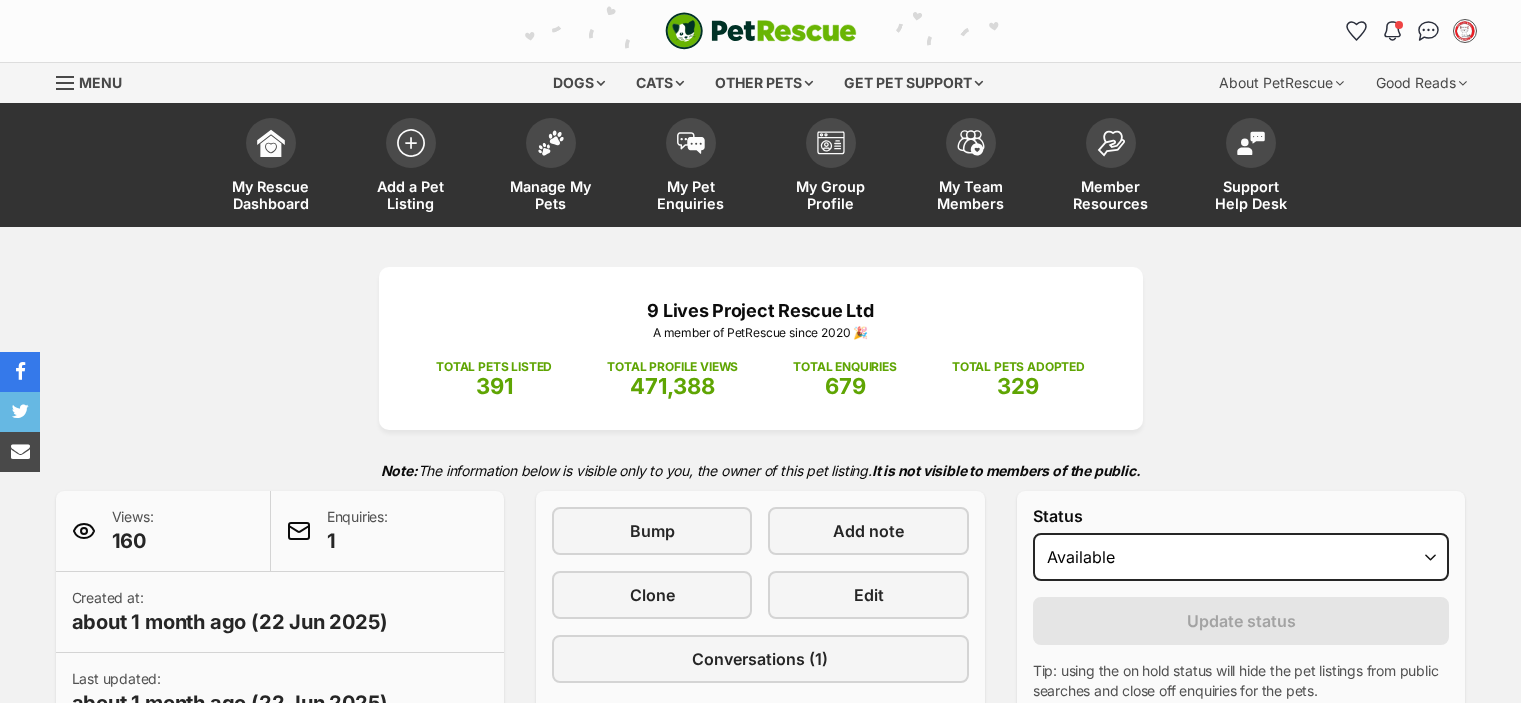 scroll, scrollTop: 0, scrollLeft: 0, axis: both 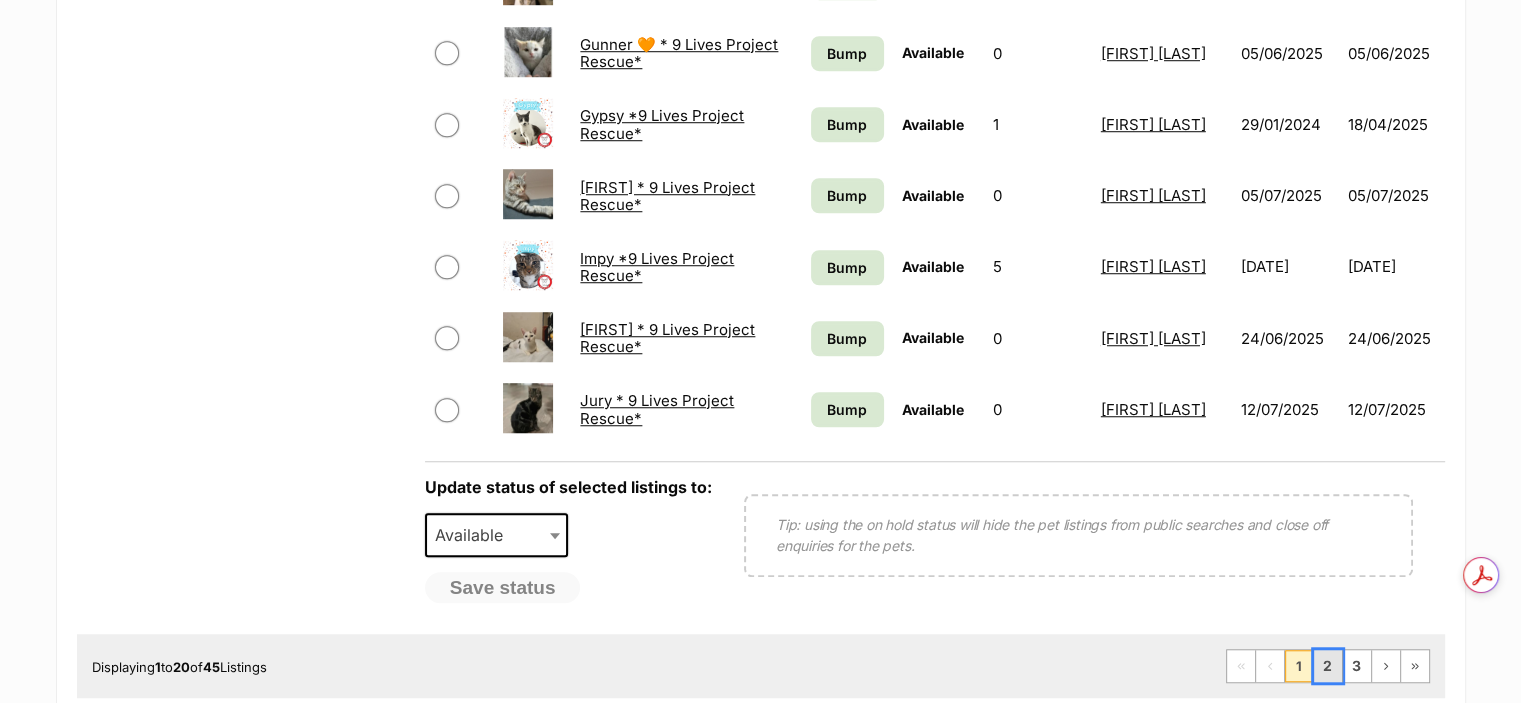 click on "2" at bounding box center [1328, 666] 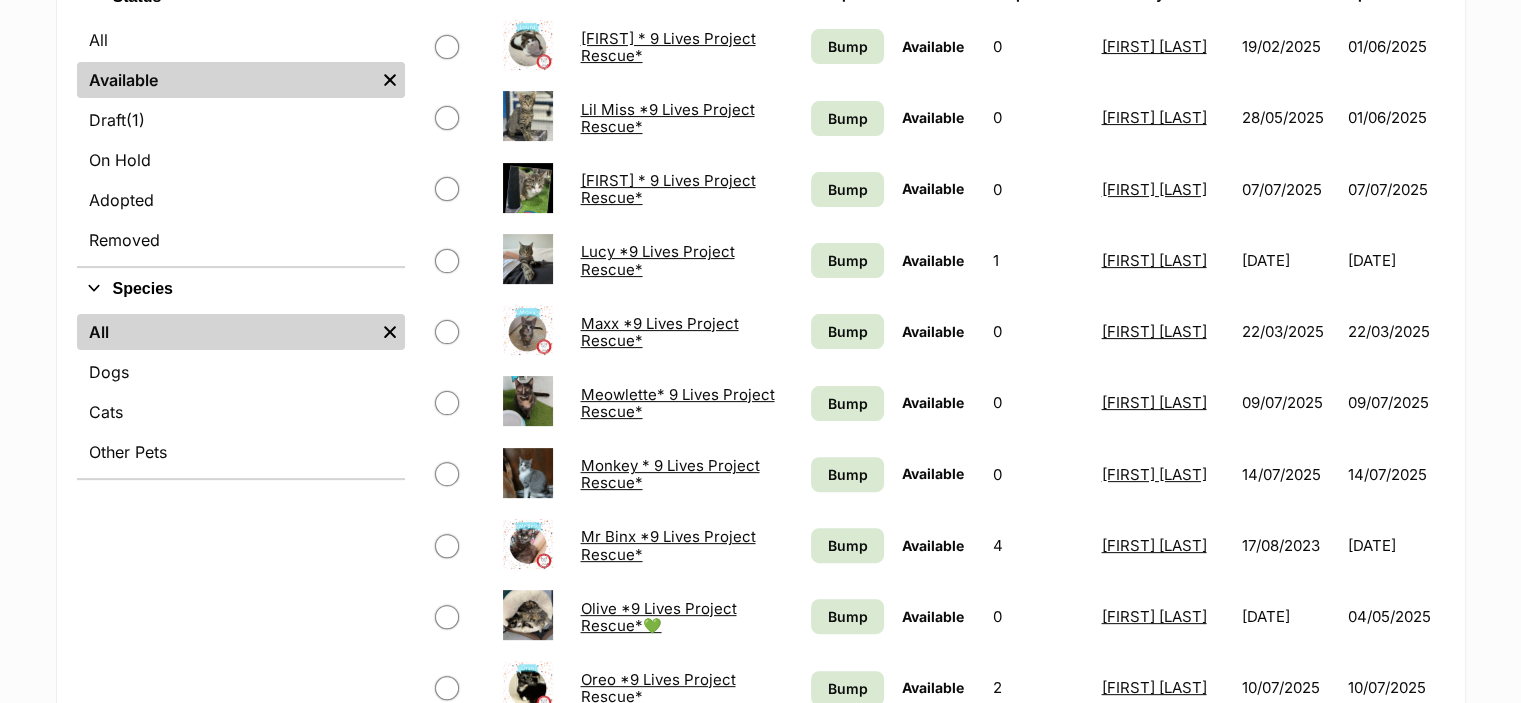 scroll, scrollTop: 522, scrollLeft: 0, axis: vertical 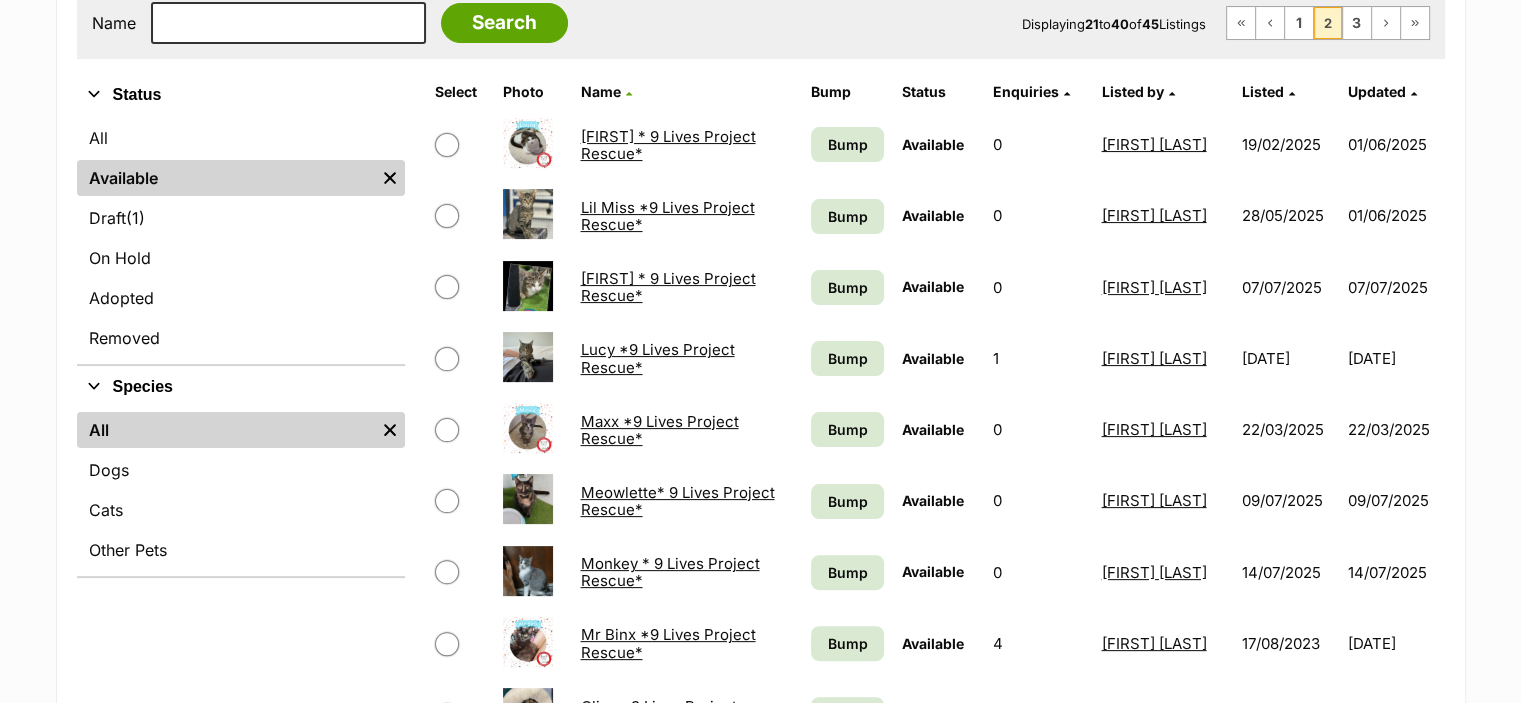 drag, startPoint x: 610, startPoint y: 211, endPoint x: 636, endPoint y: 221, distance: 27.856777 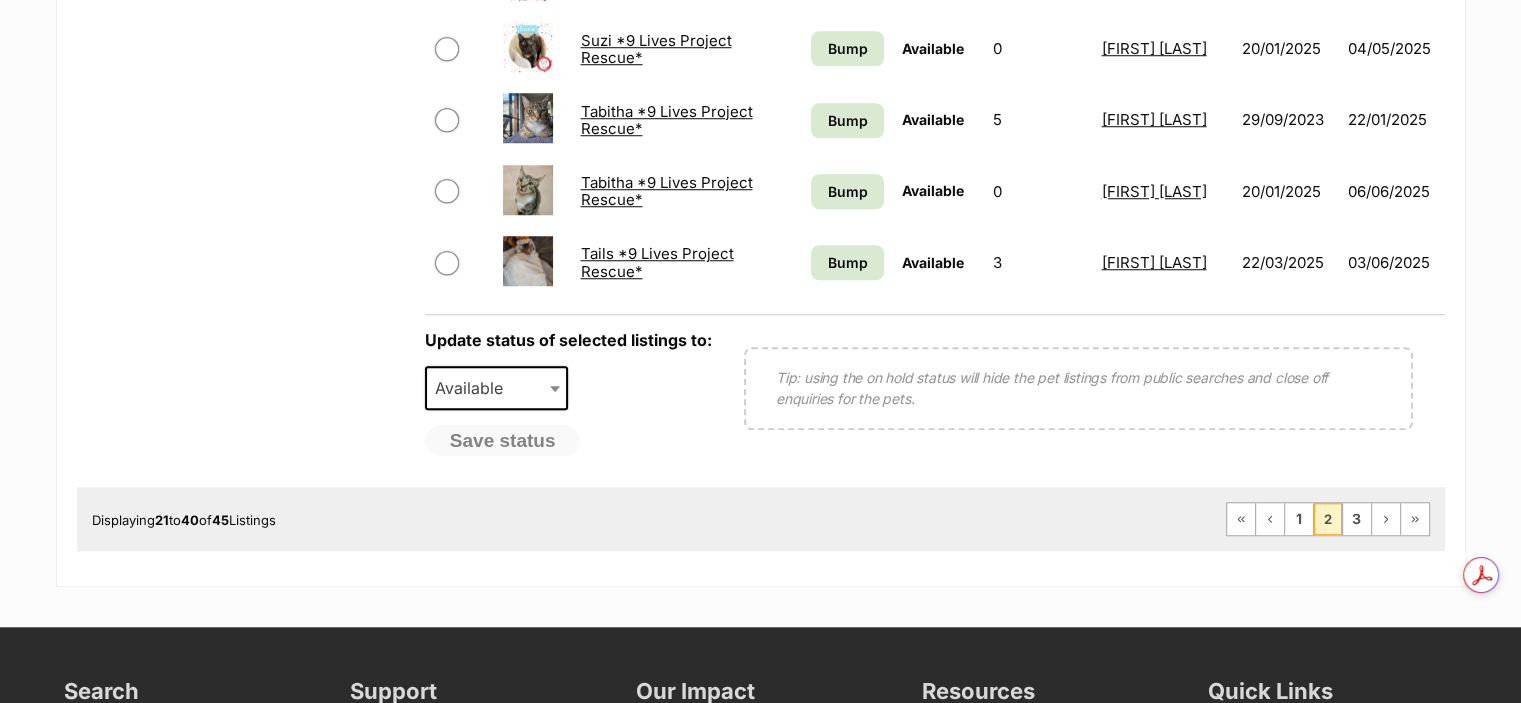 scroll, scrollTop: 1663, scrollLeft: 0, axis: vertical 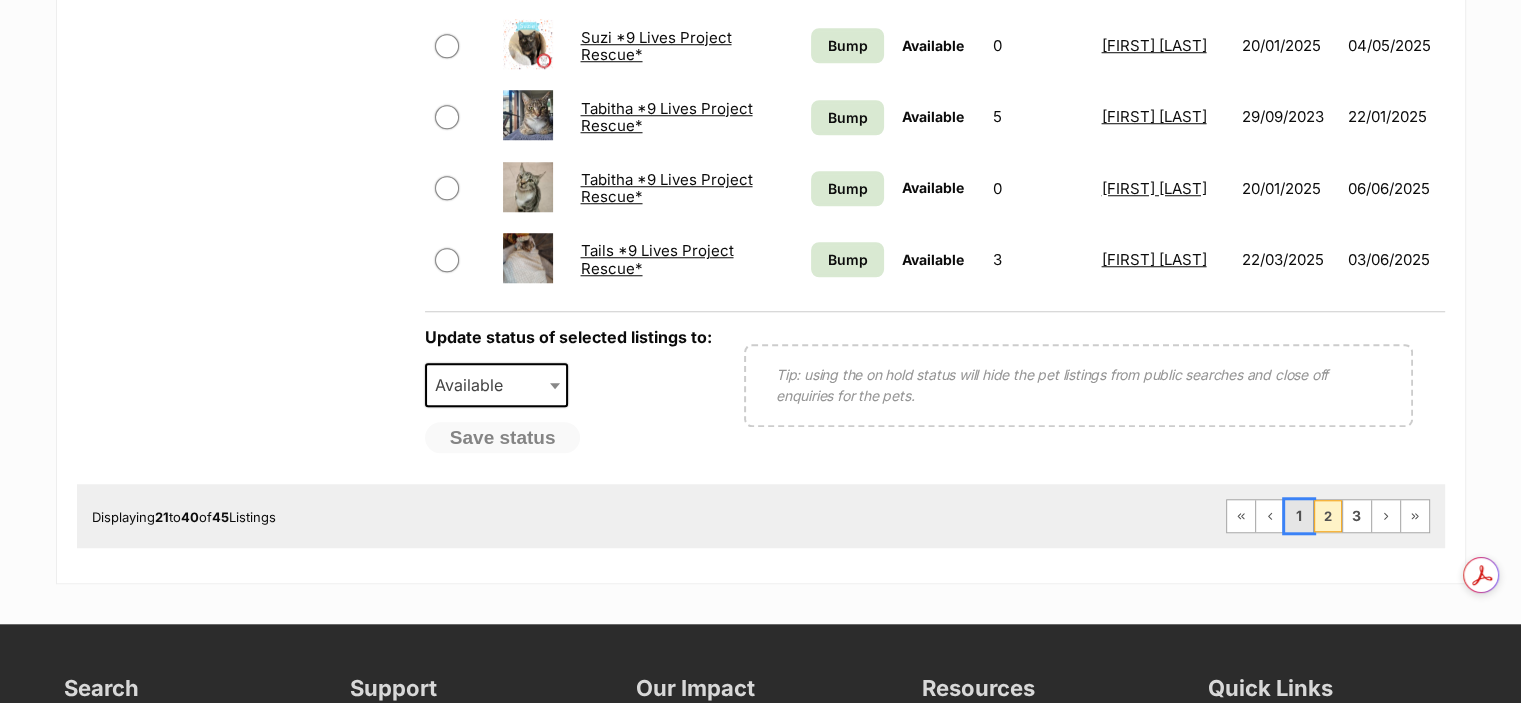 click on "1" at bounding box center [1299, 516] 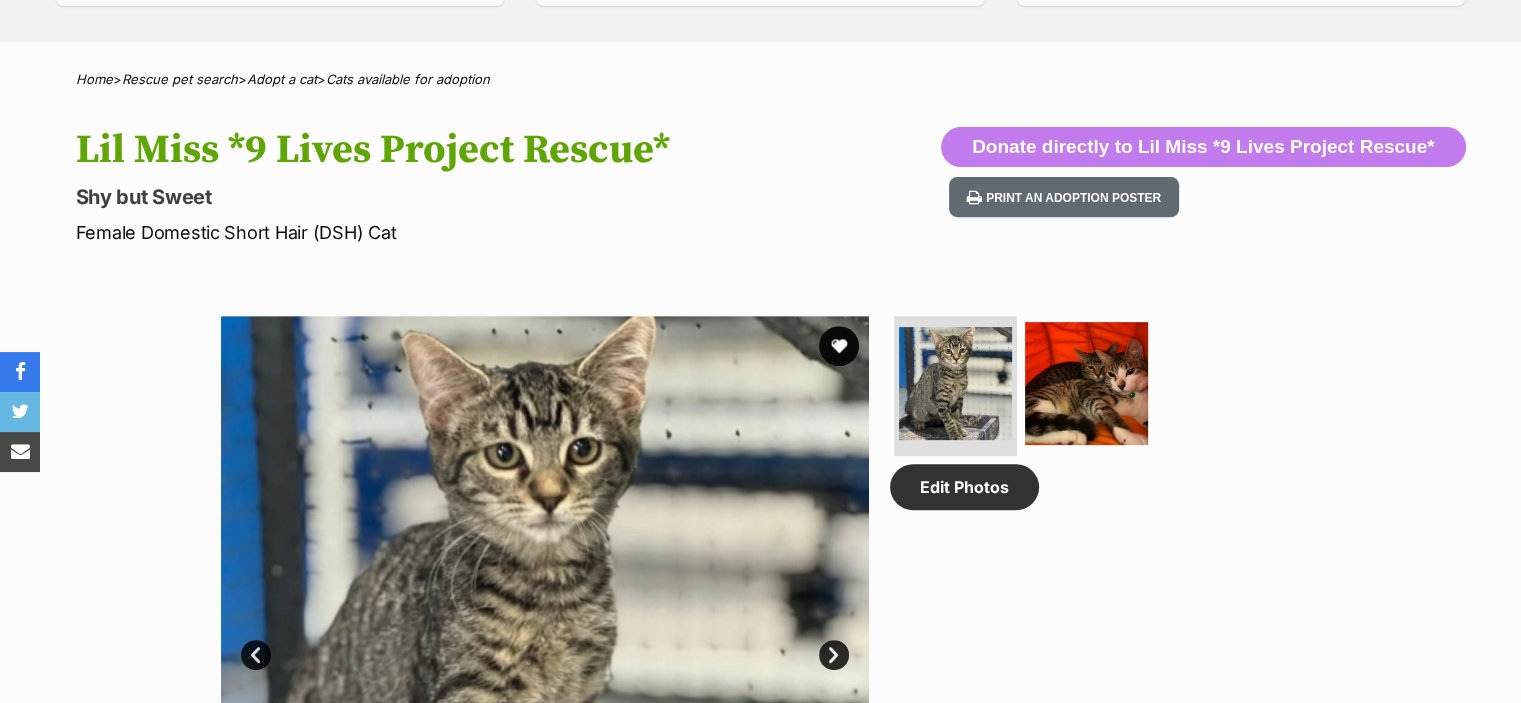 scroll, scrollTop: 0, scrollLeft: 0, axis: both 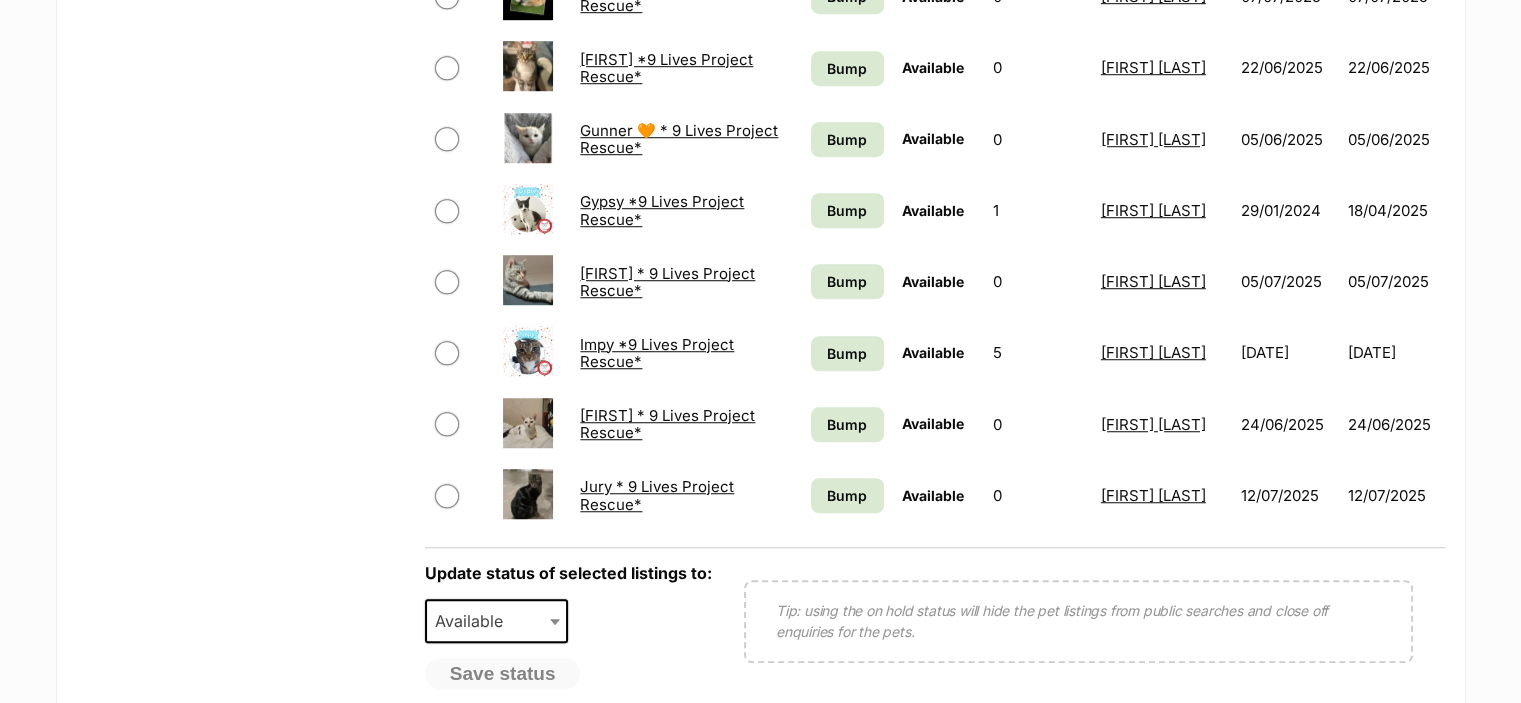 click at bounding box center (447, 282) 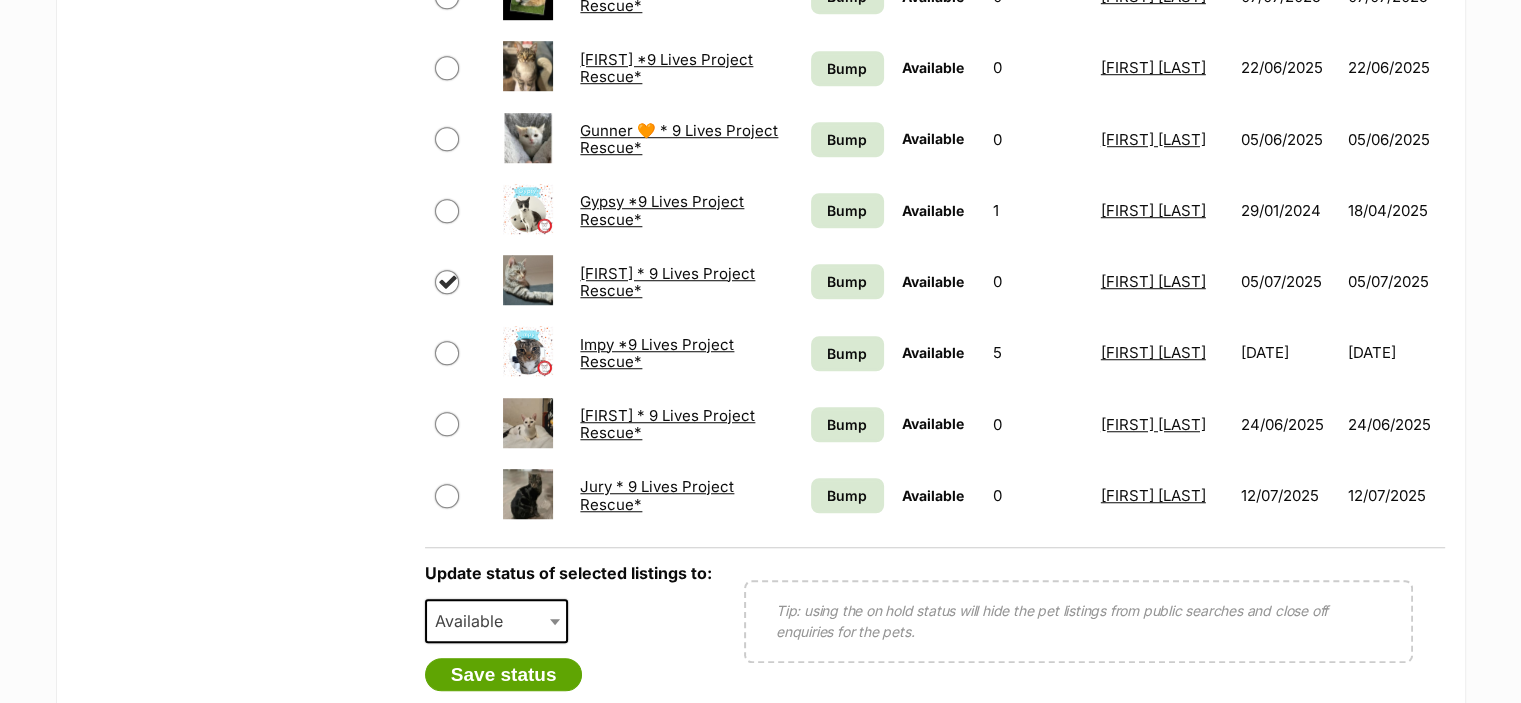 click at bounding box center [447, 282] 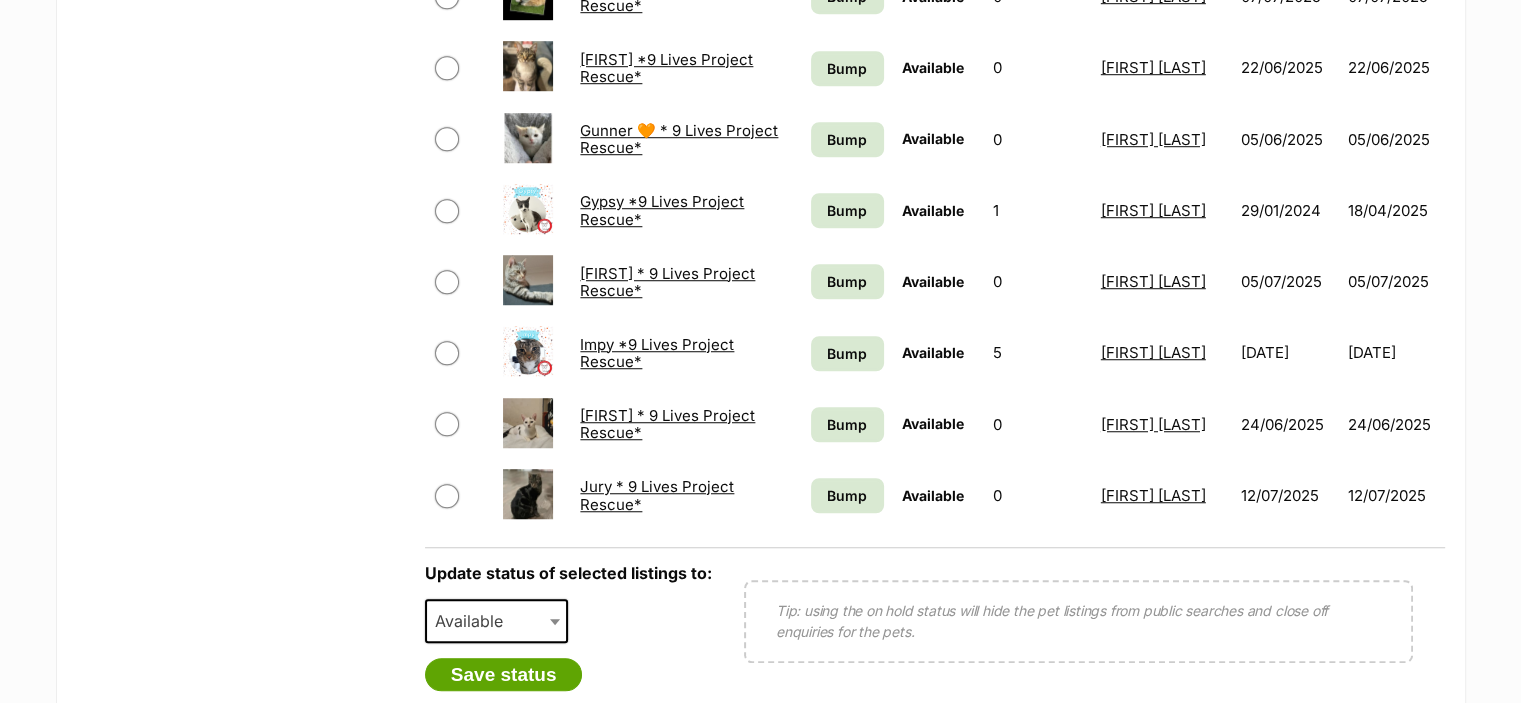 checkbox on "false" 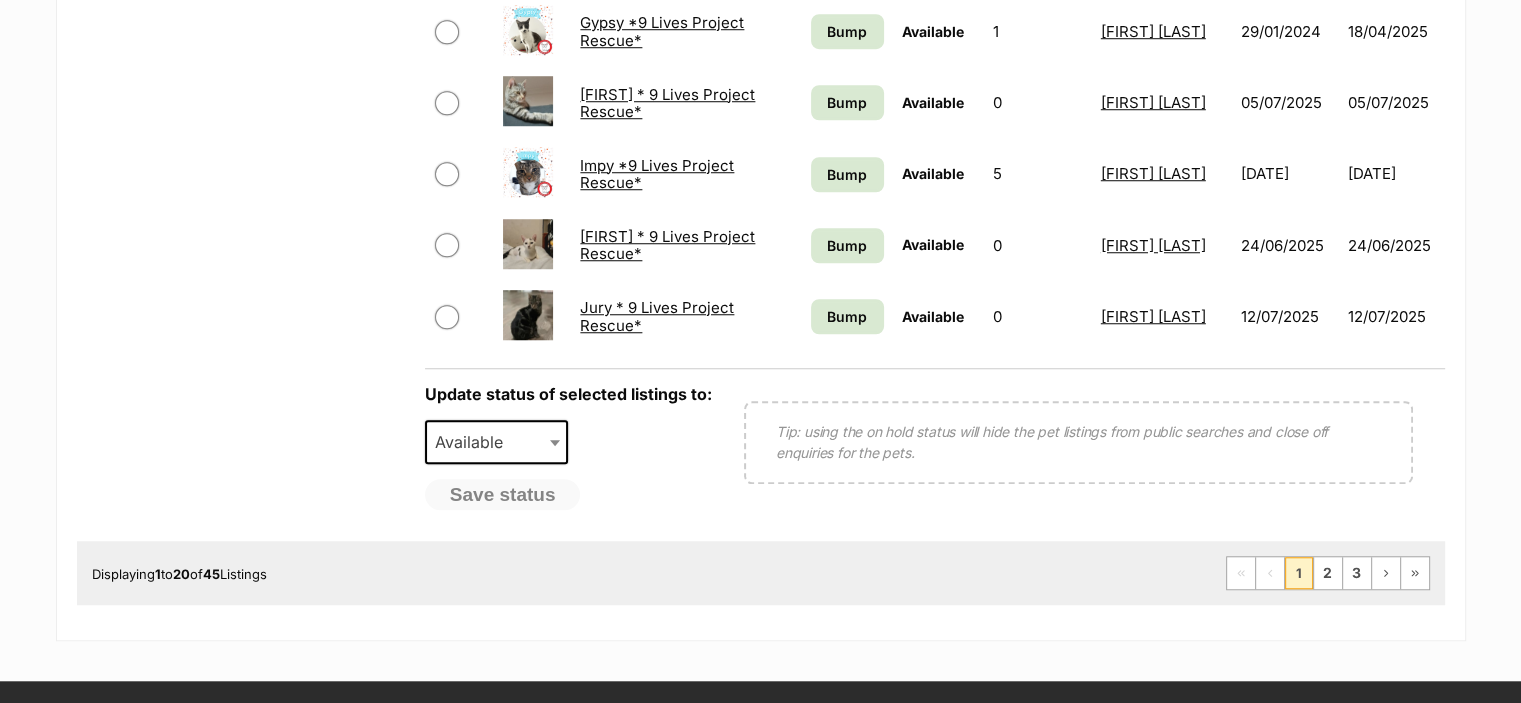 scroll, scrollTop: 1608, scrollLeft: 0, axis: vertical 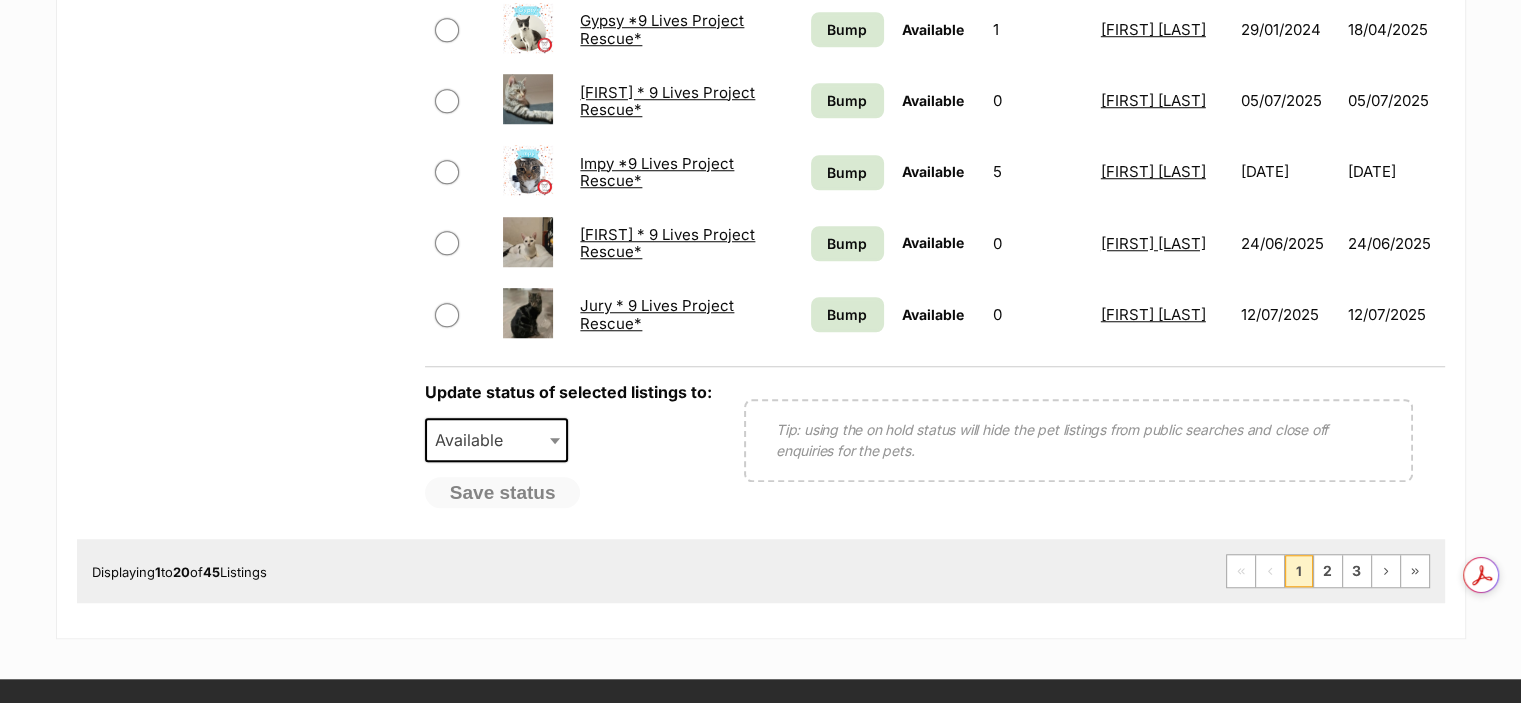 click at bounding box center [447, 315] 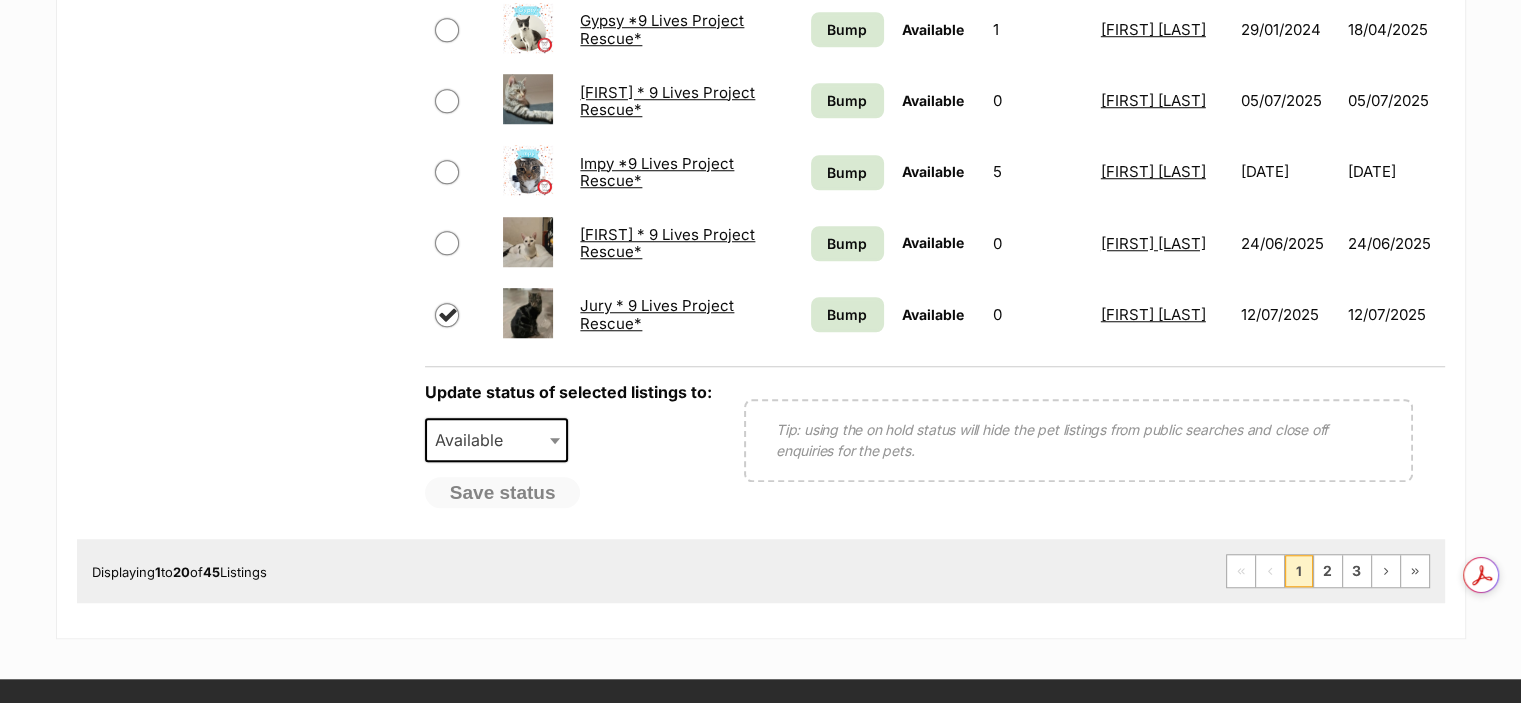 checkbox on "true" 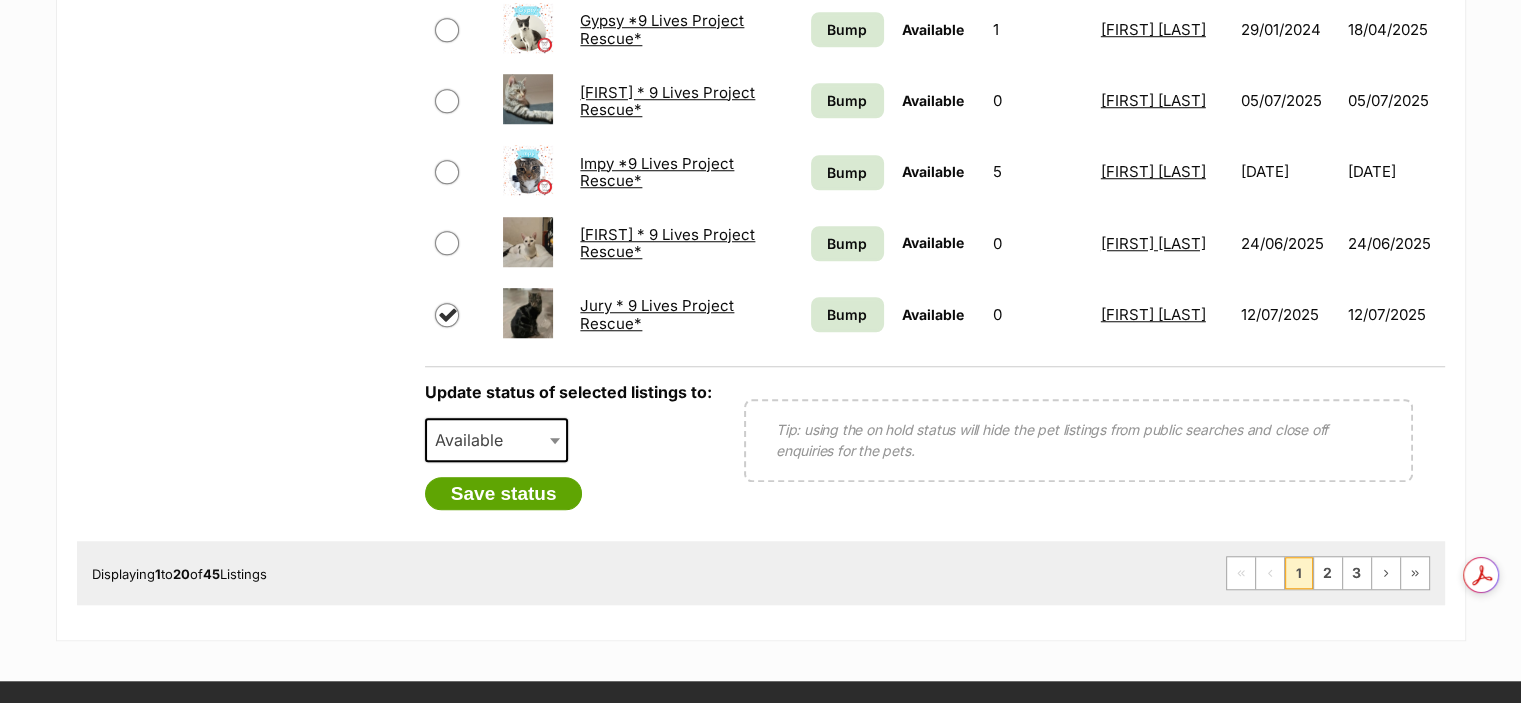 click on "Available" at bounding box center (497, 440) 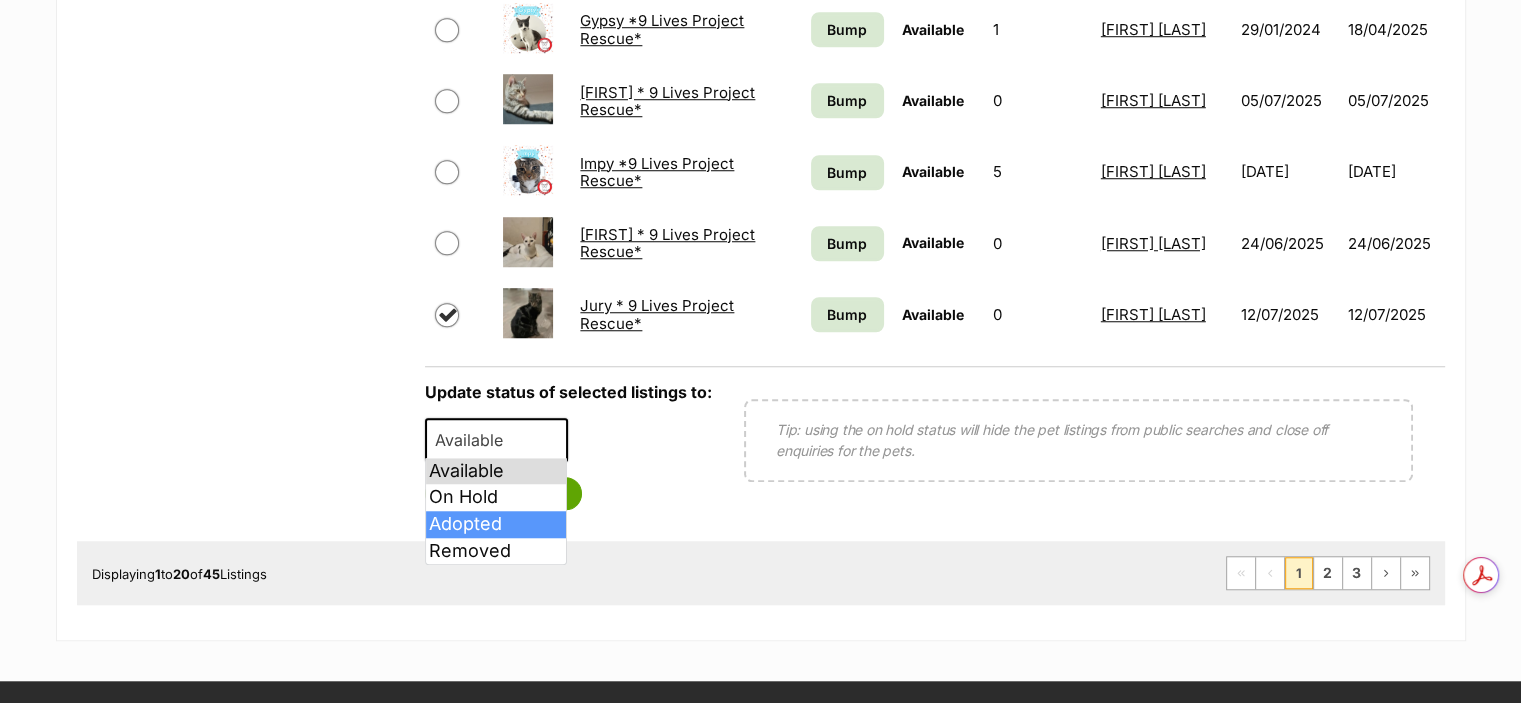 select on "rehomed" 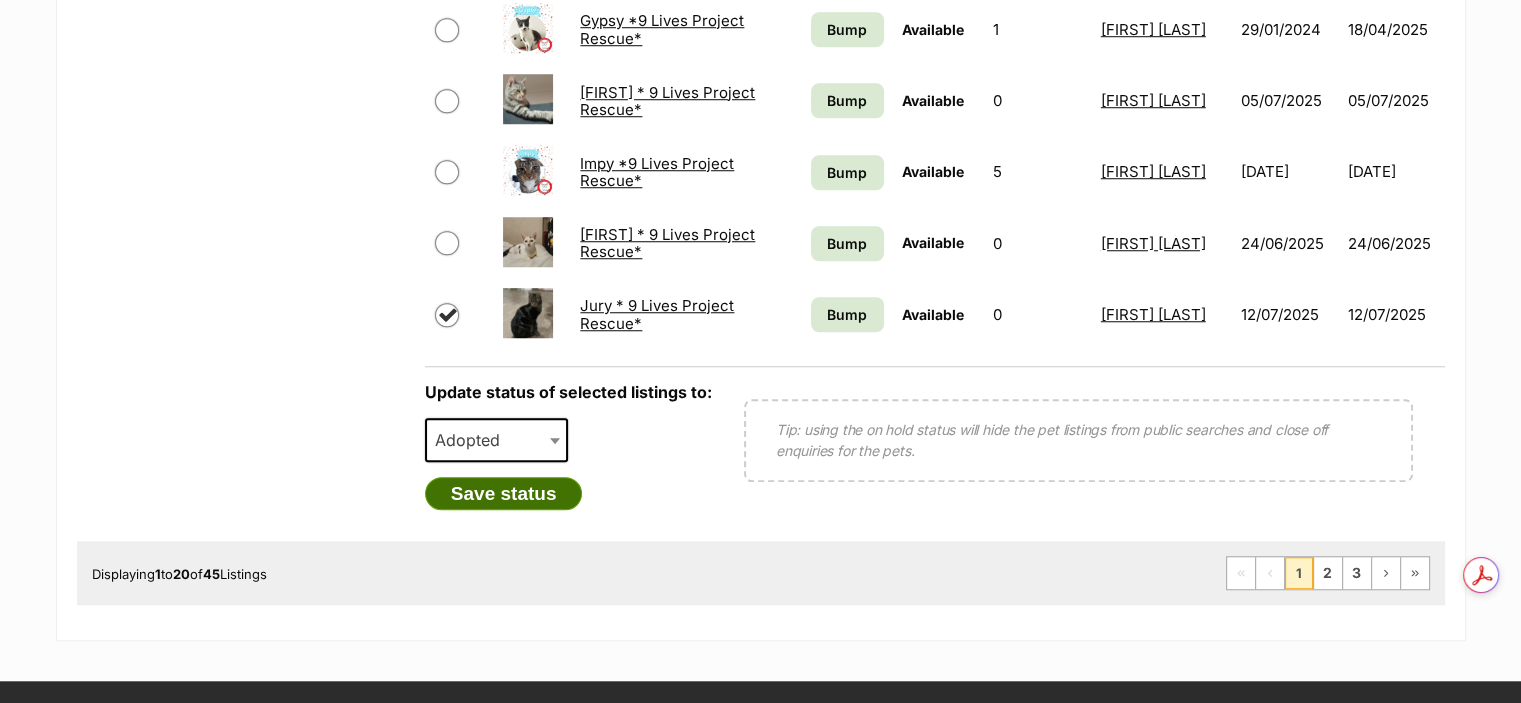 click on "Save status" at bounding box center [504, 494] 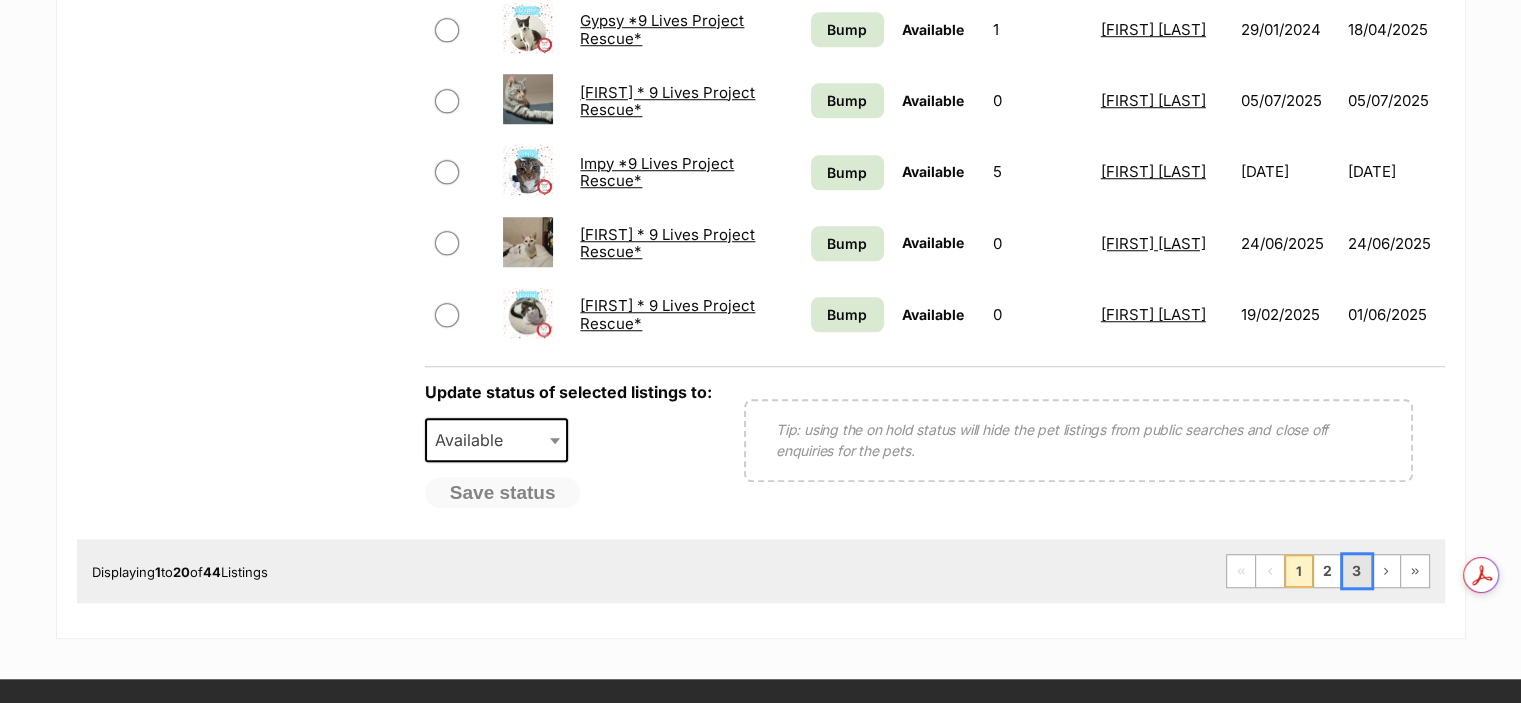 click on "3" at bounding box center (1357, 571) 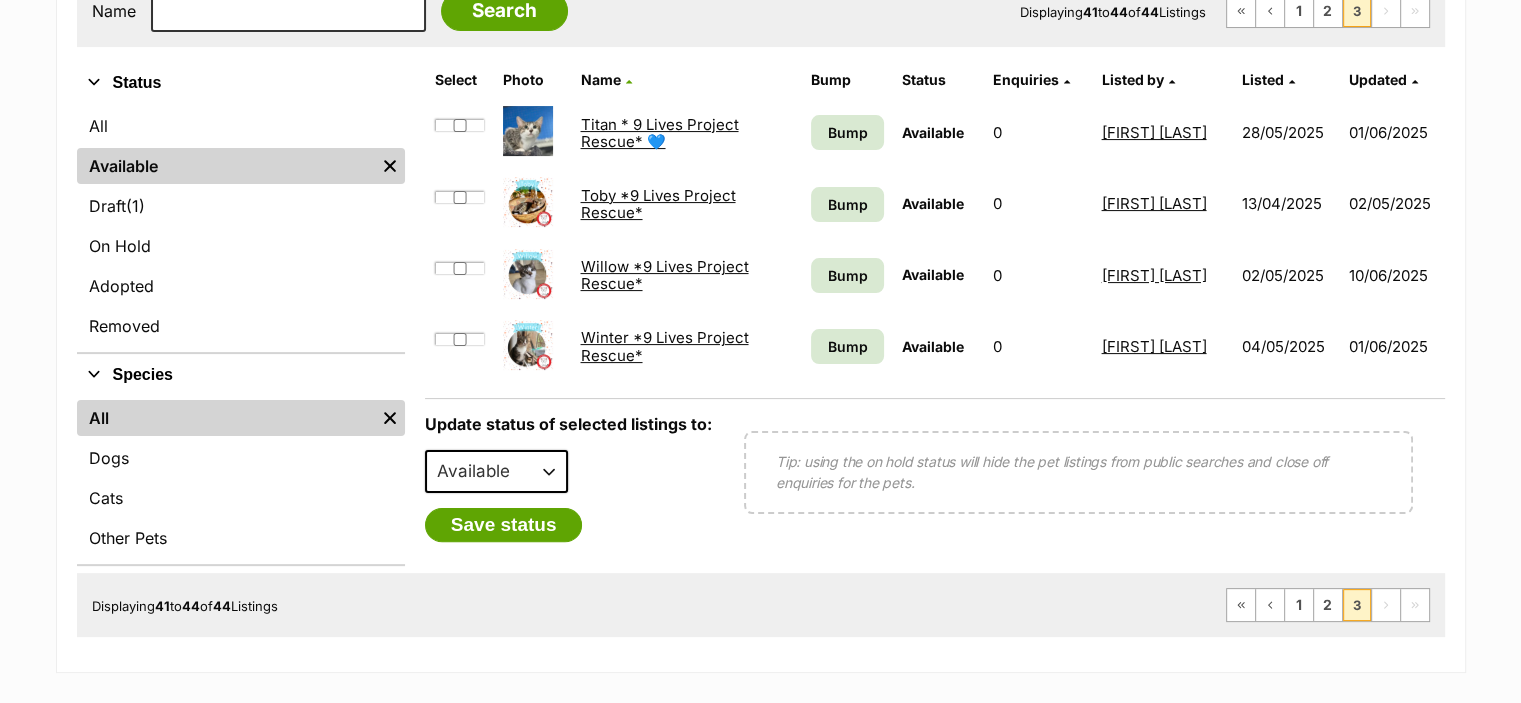 scroll, scrollTop: 436, scrollLeft: 0, axis: vertical 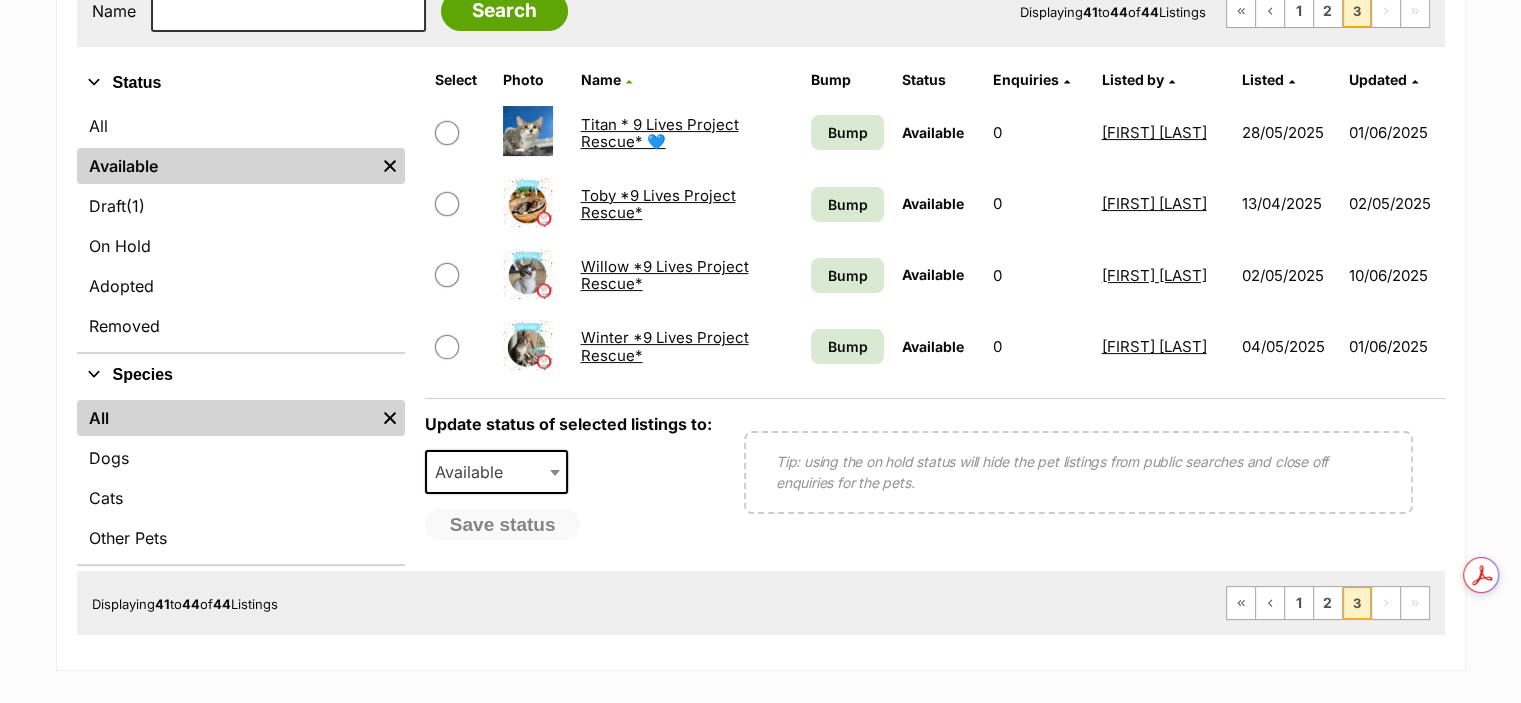 click on "Toby *9 Lives Project Rescue*" at bounding box center (657, 204) 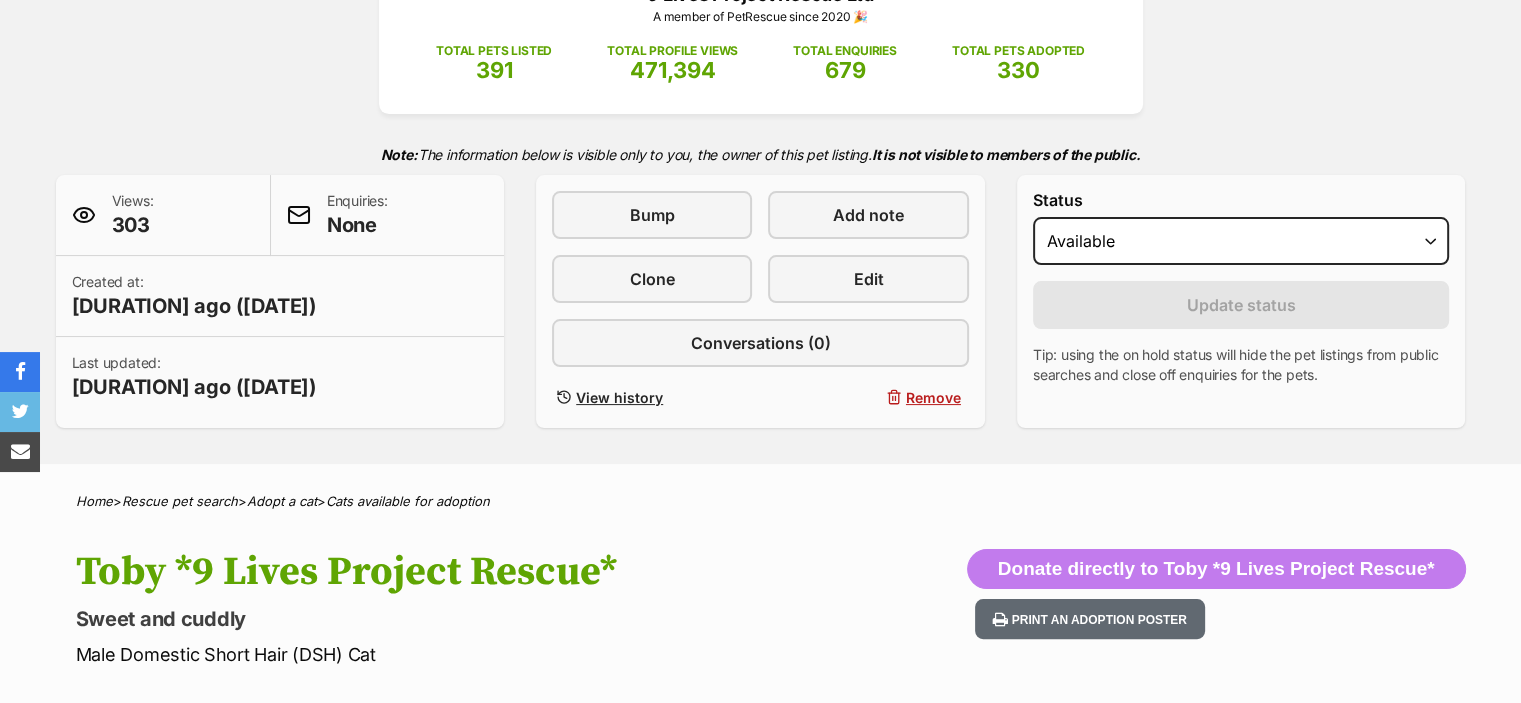scroll, scrollTop: 316, scrollLeft: 0, axis: vertical 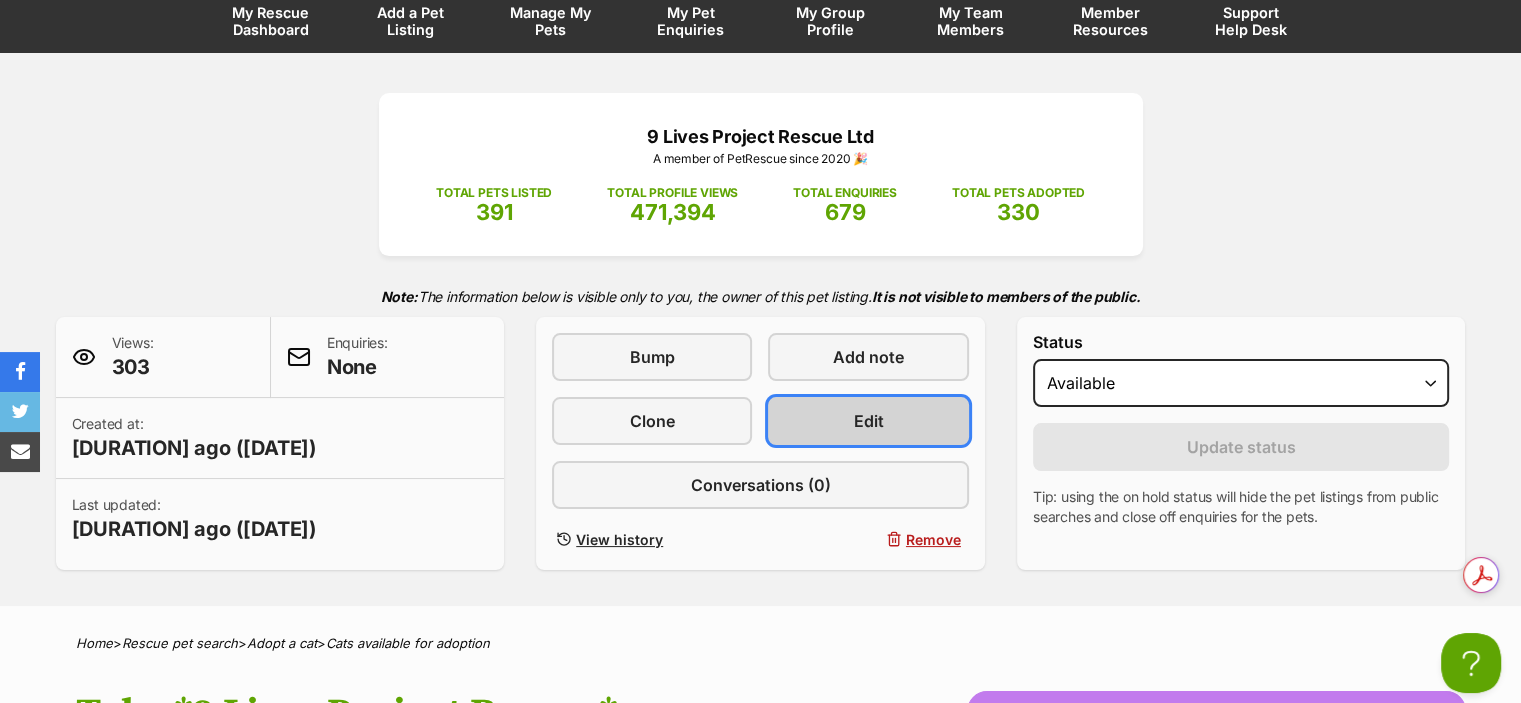 click on "Edit" at bounding box center [868, 421] 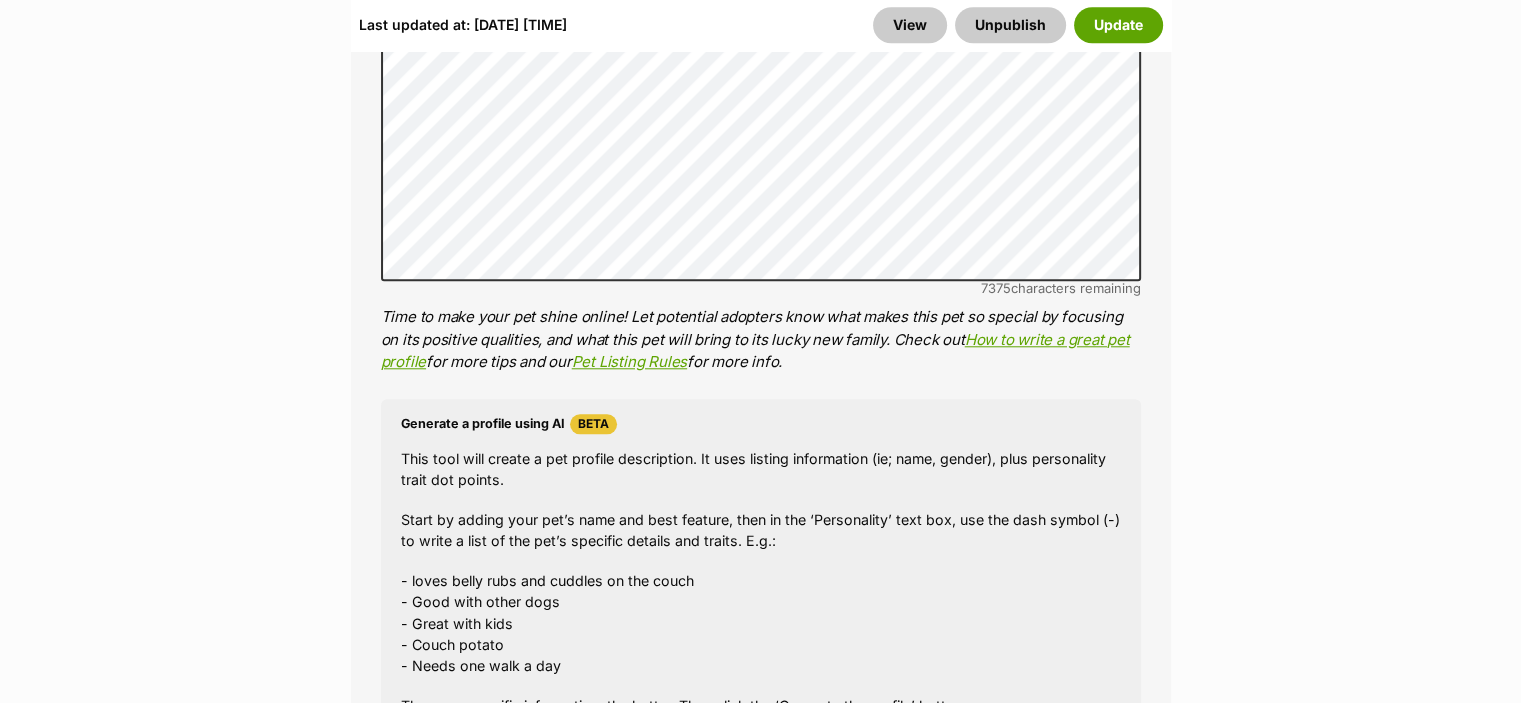 scroll, scrollTop: 1896, scrollLeft: 0, axis: vertical 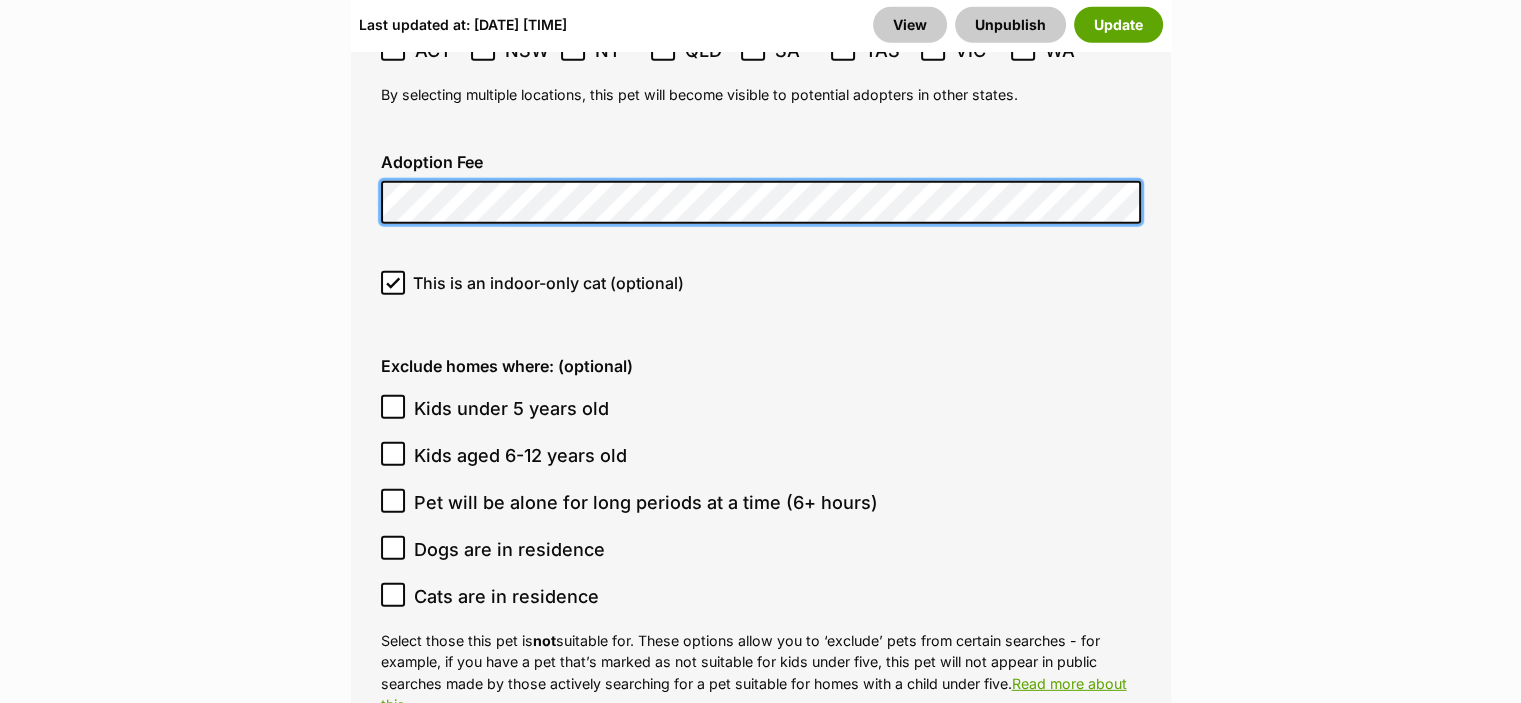 click on "Edit Toby *9 Lives Project Rescue*
Add or edit photos
Add up to 9 photos to show all
the cute sides of Toby *9 Lives Project Rescue*!
+3
Edit Photos
Add or edit videos
Add up to 4 videos to show all
the cute sides of Toby *9 Lives Project Rescue*!
Edit Videos
Listing owner Choose an owner [FIRST] [LAST]
The owner of the pet listing is able to edit the listing and manage enquiries with potential adopters. Note:
Group Admins
are also able to edit this pet listing and manage all it's enquiries.
Any time this pet receives new enquiries or messages from potential adopters, we'll also send you an email notification. Members can opt out of receiving these emails via their
notification settings .
About This Pet Name
Henlo there, it looks like you might be using the pet name field to indicate that this pet is now on hold - we recommend updating the status to on hold from the  listing page" at bounding box center (760, -970) 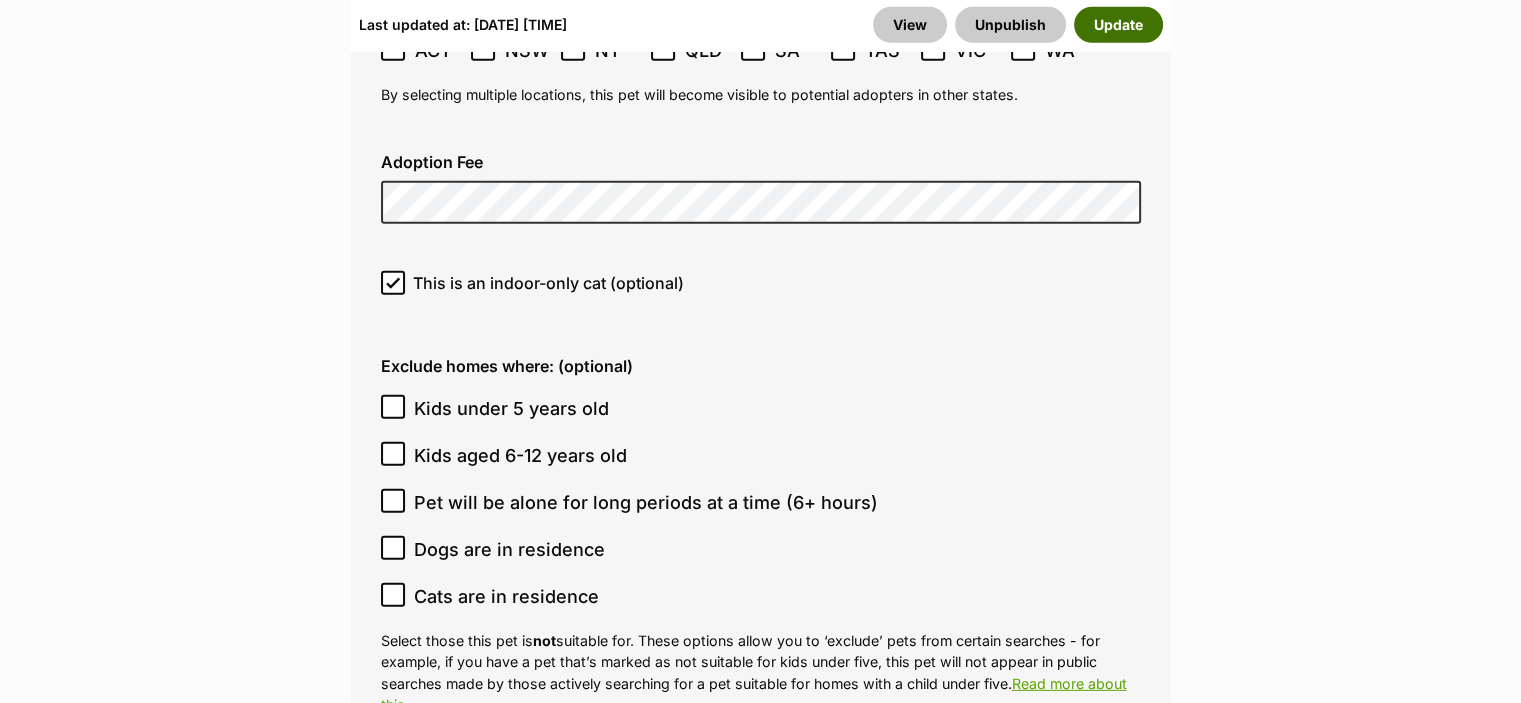 click on "Update" at bounding box center [1118, 25] 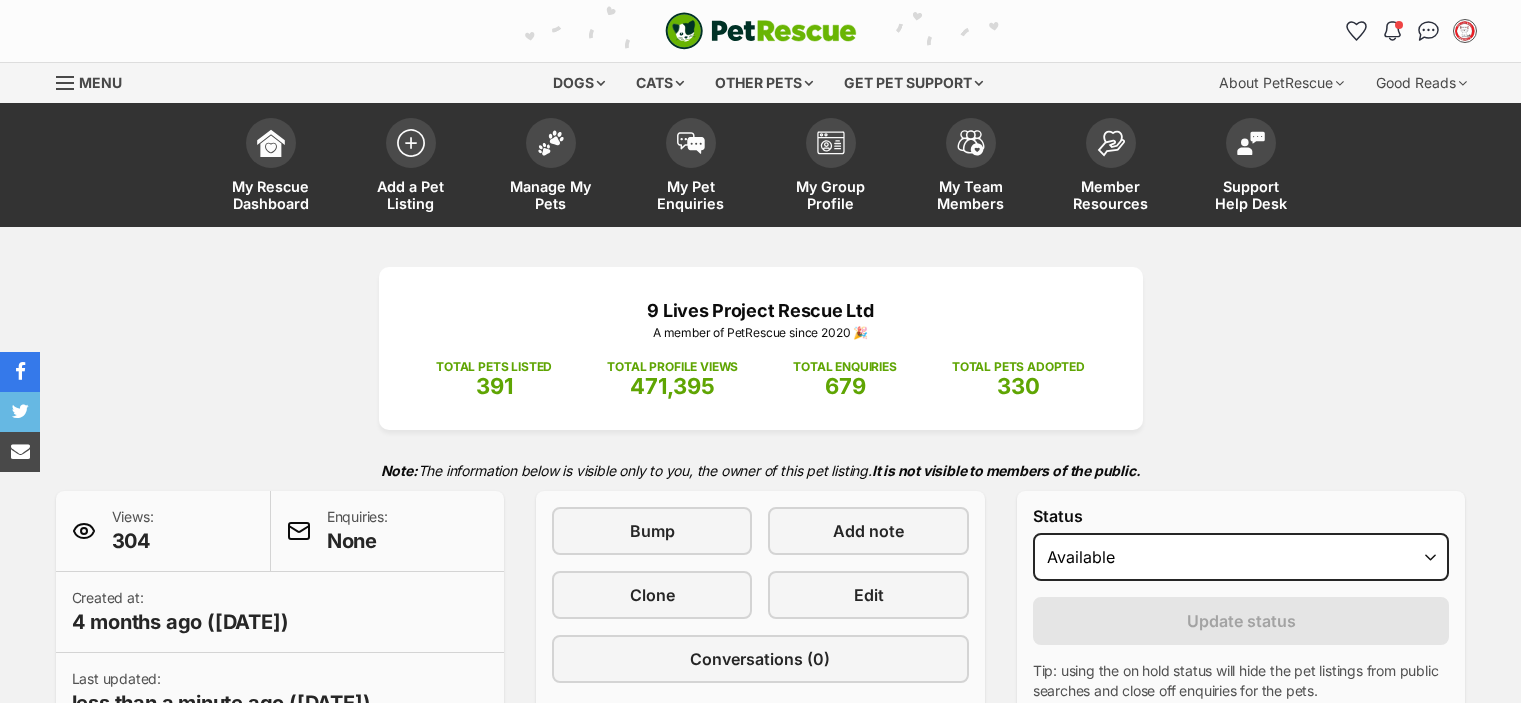 scroll, scrollTop: 0, scrollLeft: 0, axis: both 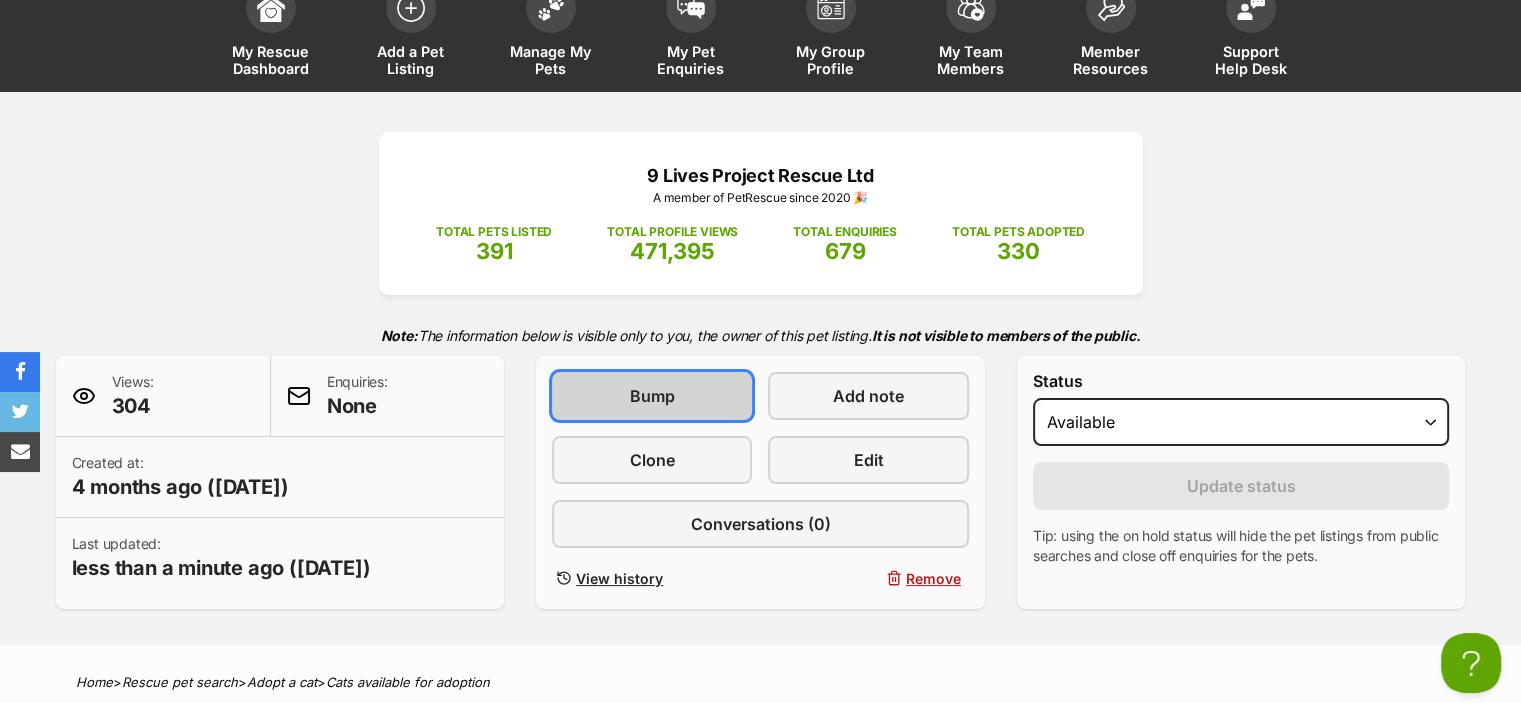 click on "Bump" at bounding box center [652, 396] 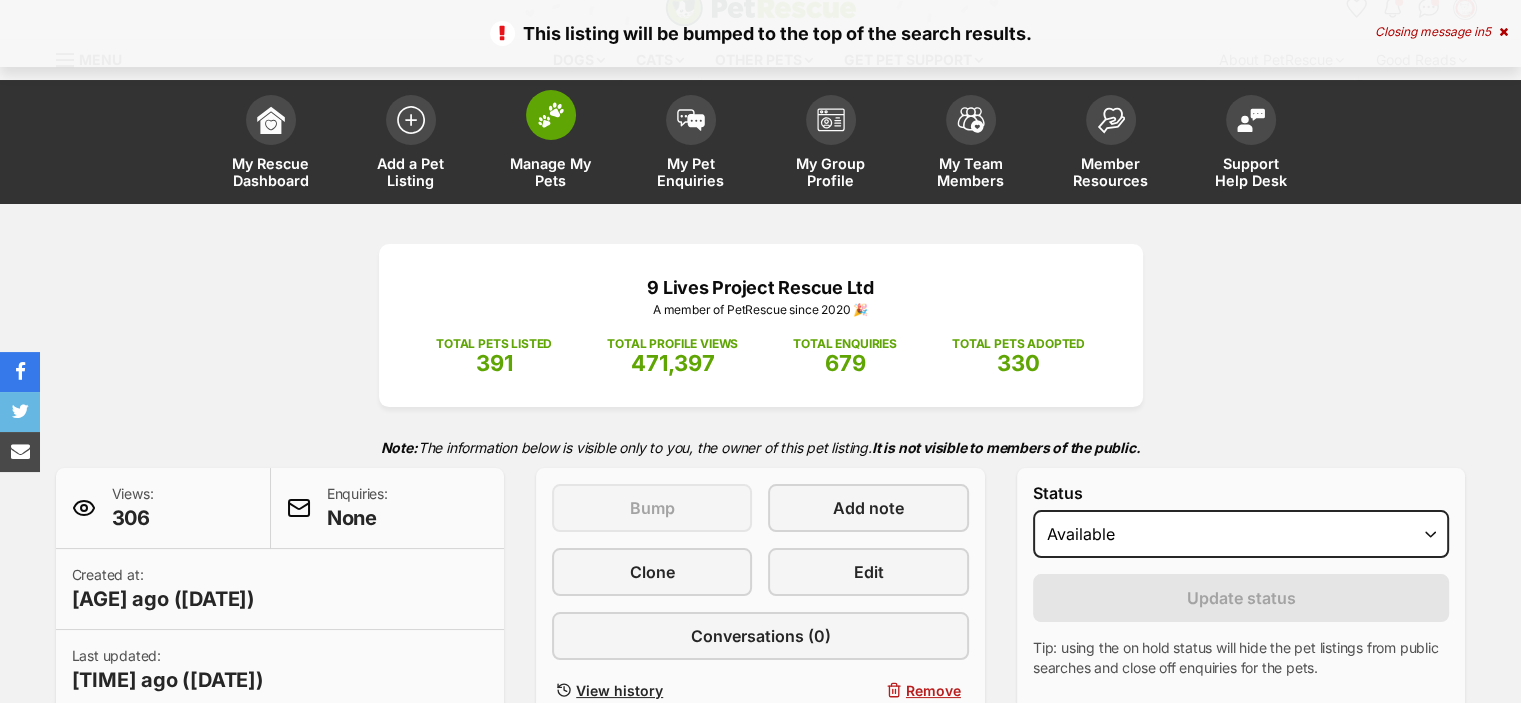 scroll, scrollTop: 23, scrollLeft: 0, axis: vertical 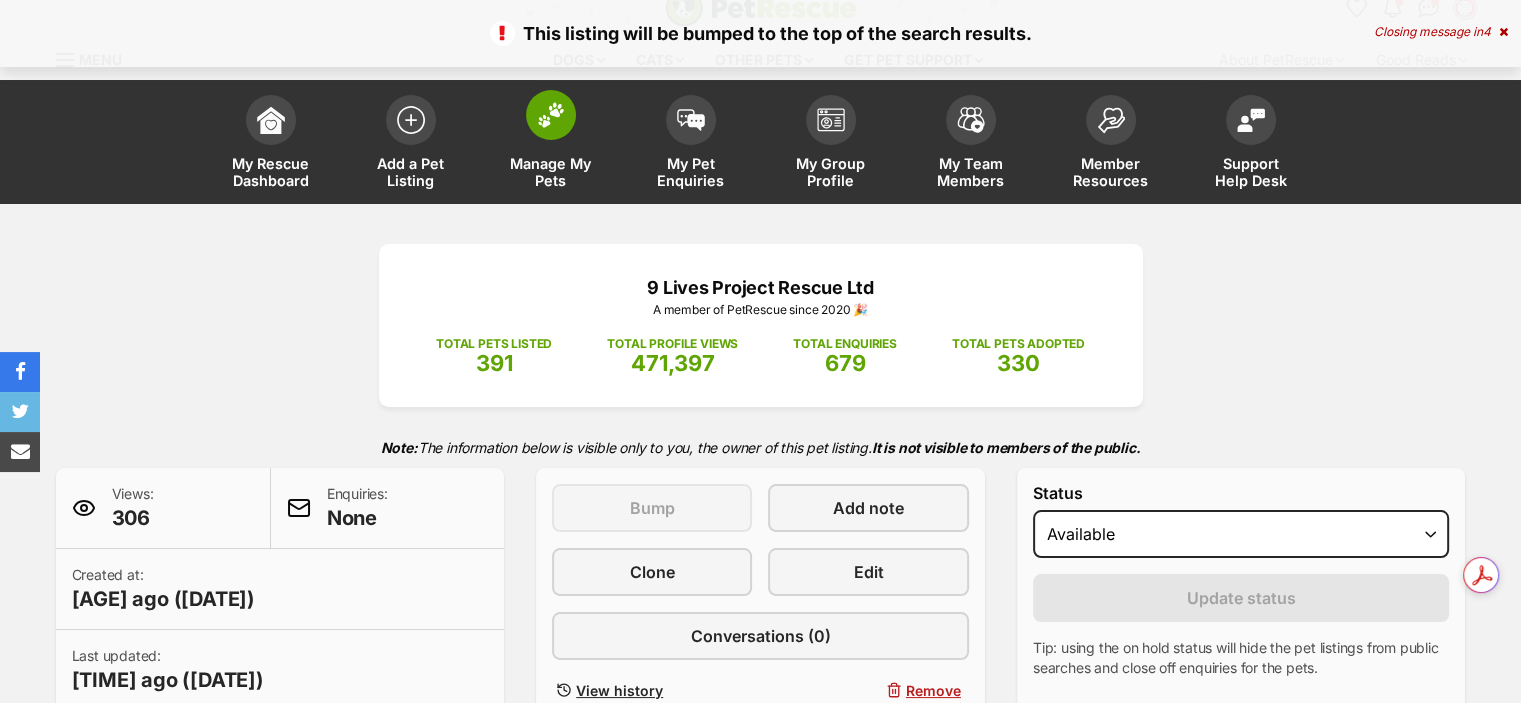 click at bounding box center [551, 115] 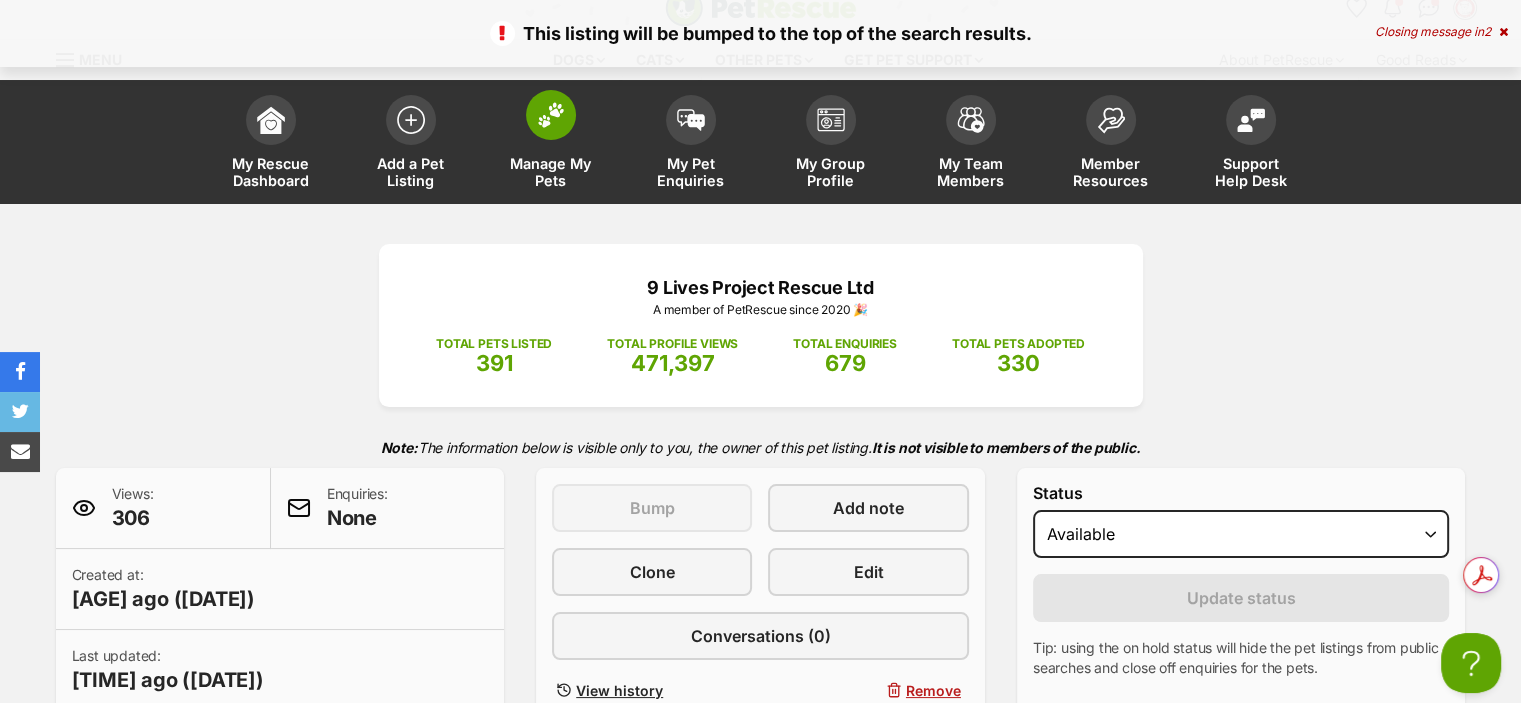 scroll, scrollTop: 0, scrollLeft: 0, axis: both 